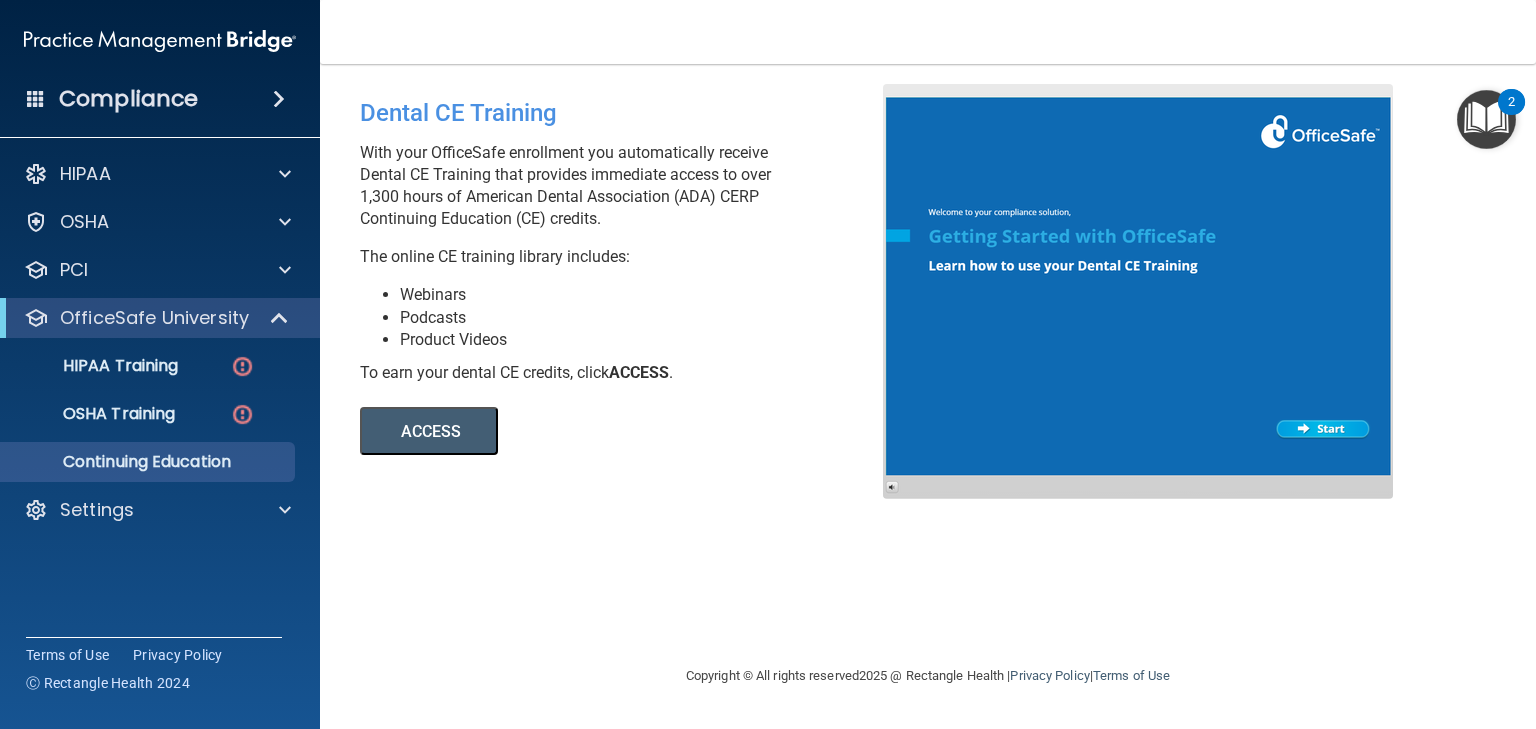 scroll, scrollTop: 0, scrollLeft: 0, axis: both 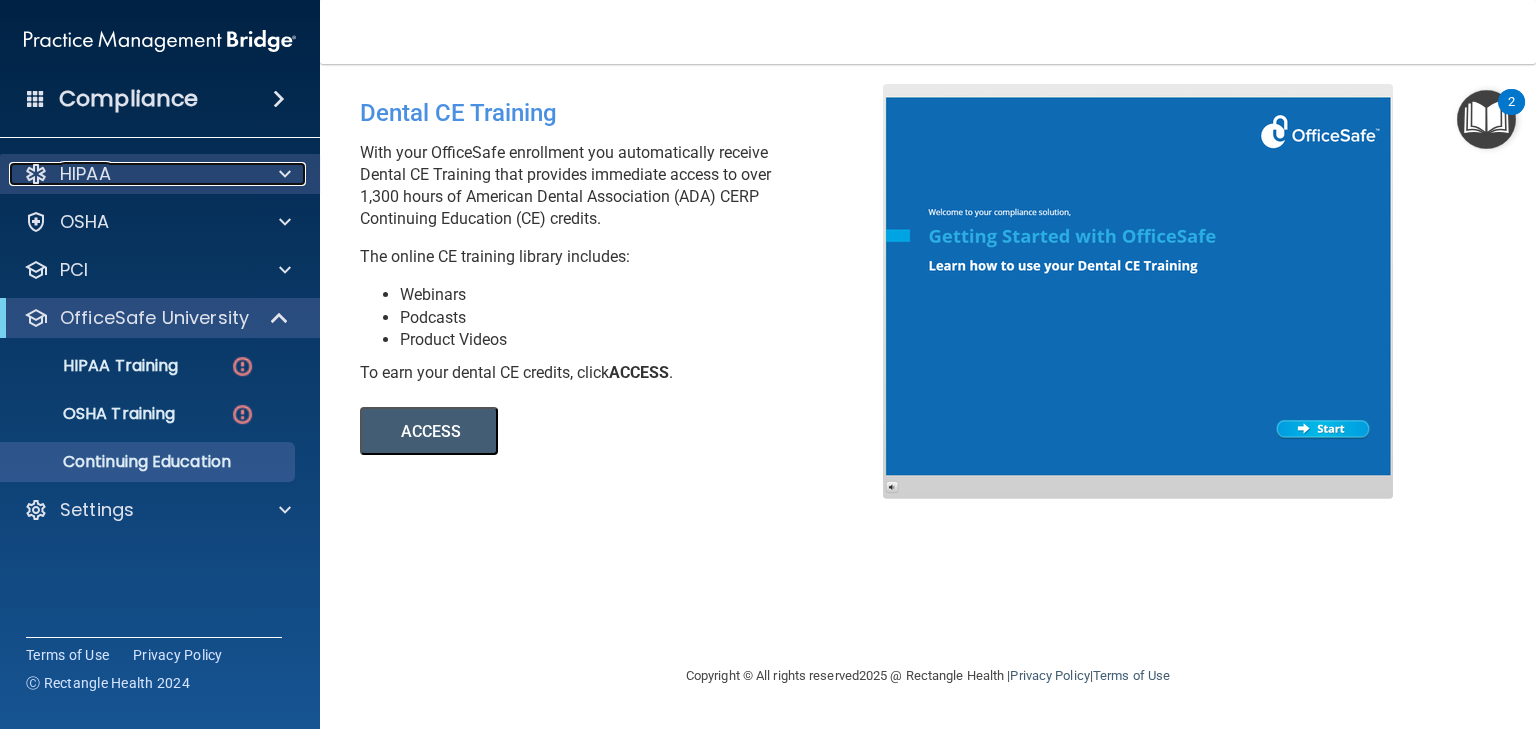 click on "HIPAA" at bounding box center (85, 174) 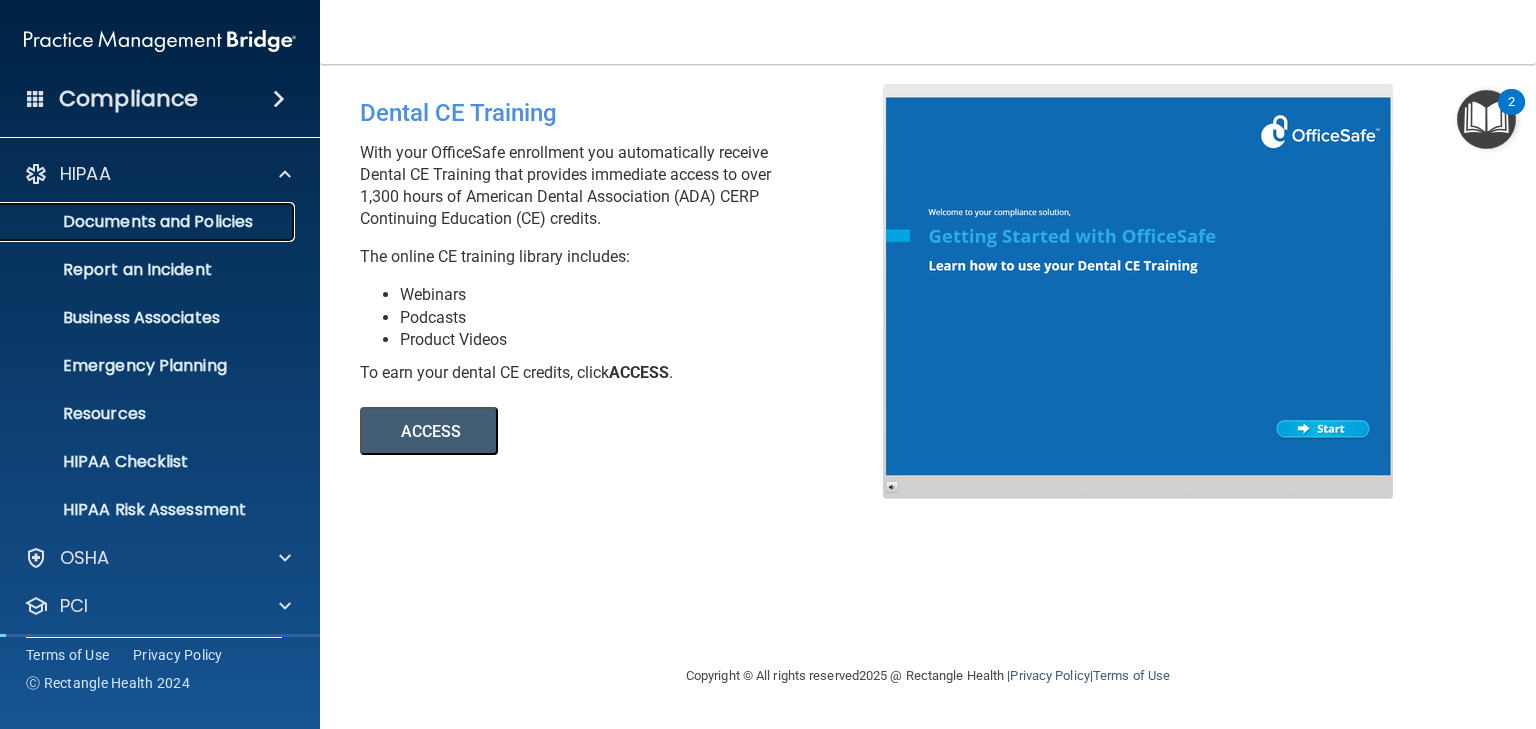 click on "Documents and Policies" at bounding box center (149, 222) 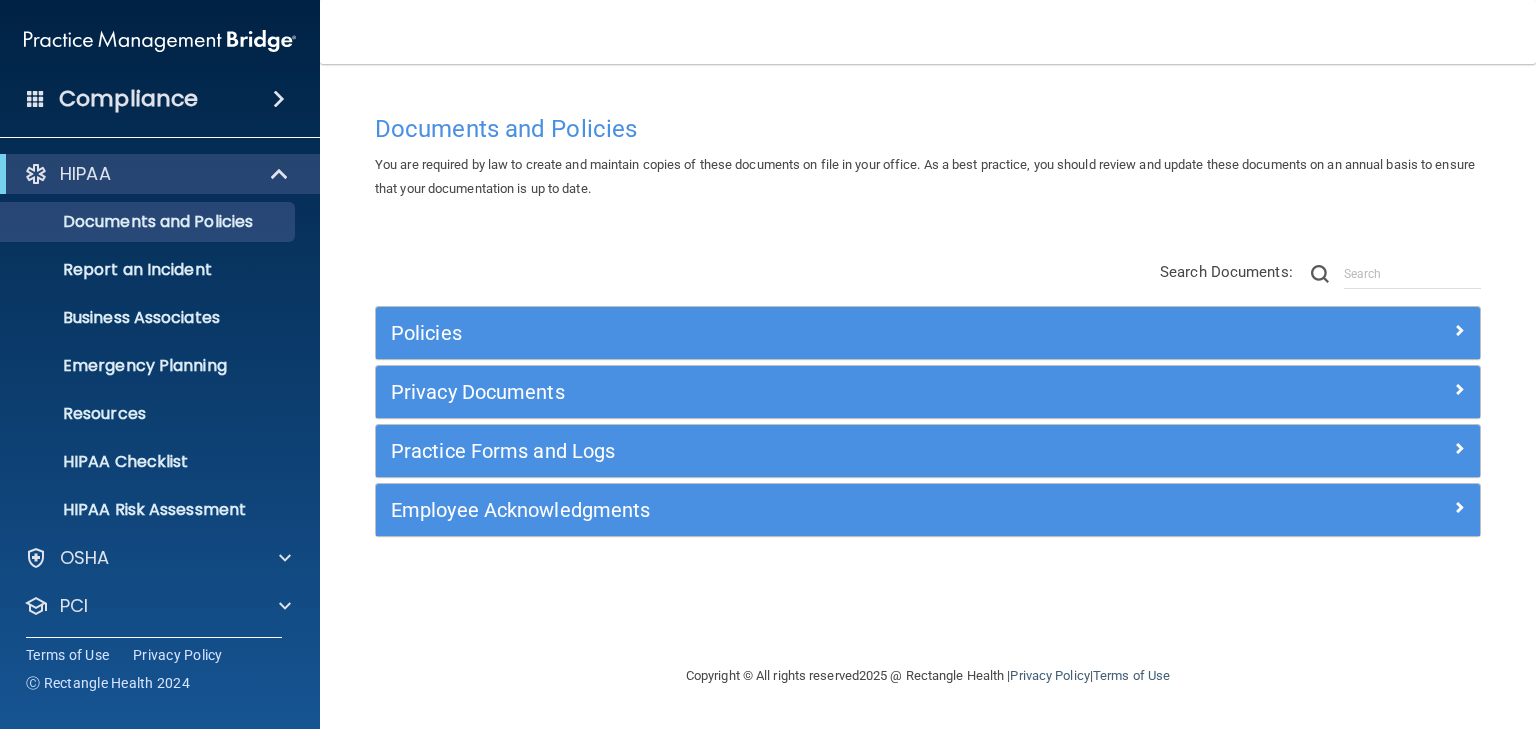 scroll, scrollTop: 0, scrollLeft: 0, axis: both 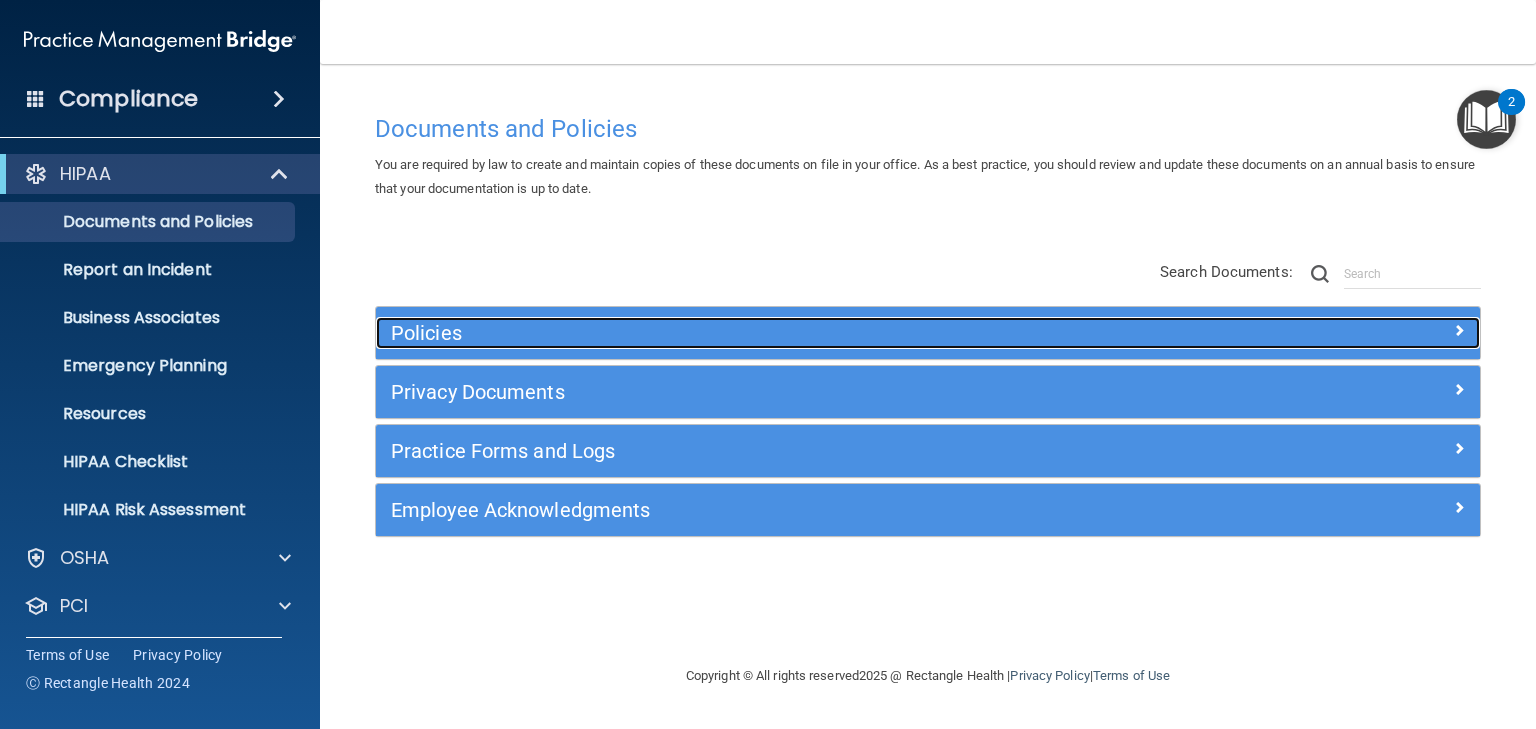 drag, startPoint x: 420, startPoint y: 339, endPoint x: 414, endPoint y: 330, distance: 10.816654 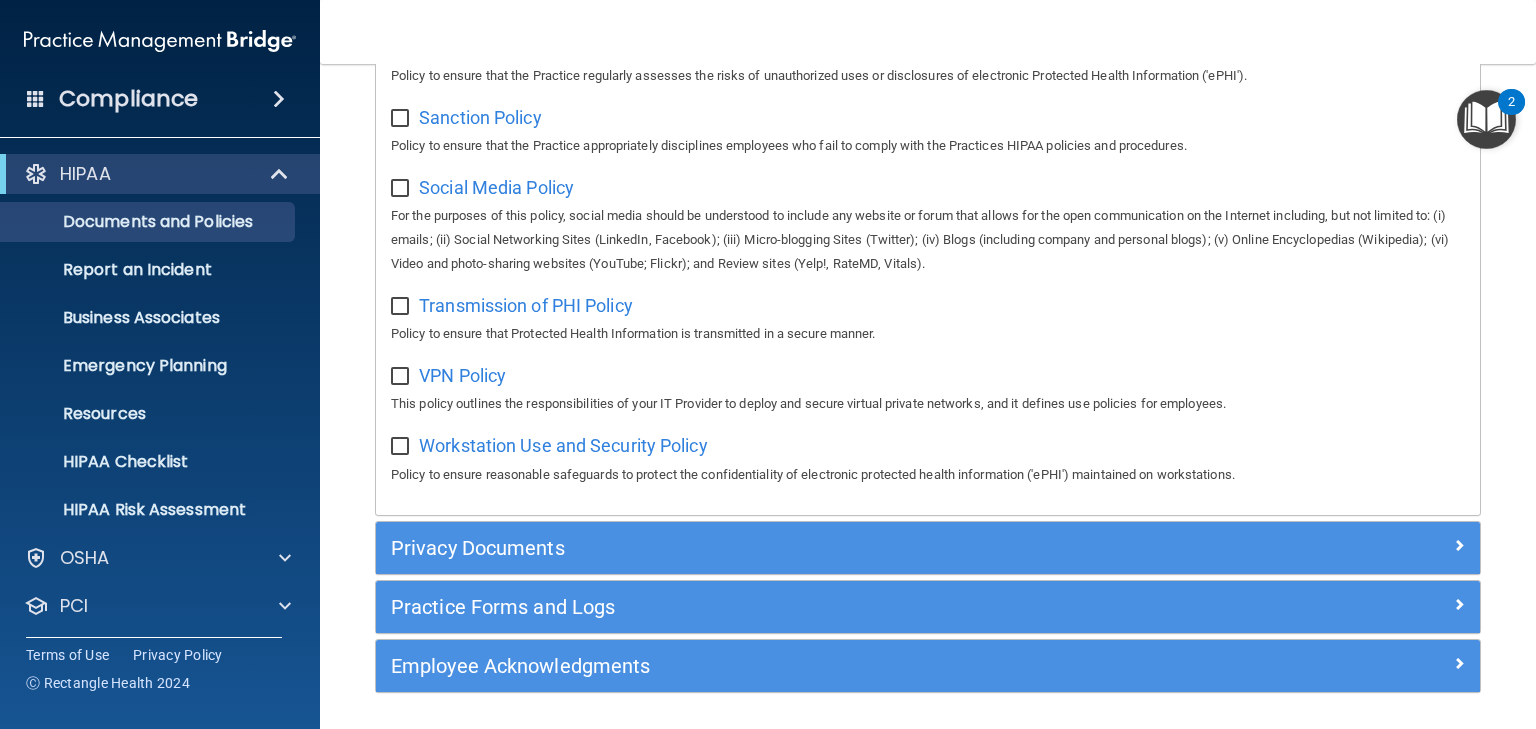 scroll, scrollTop: 1580, scrollLeft: 0, axis: vertical 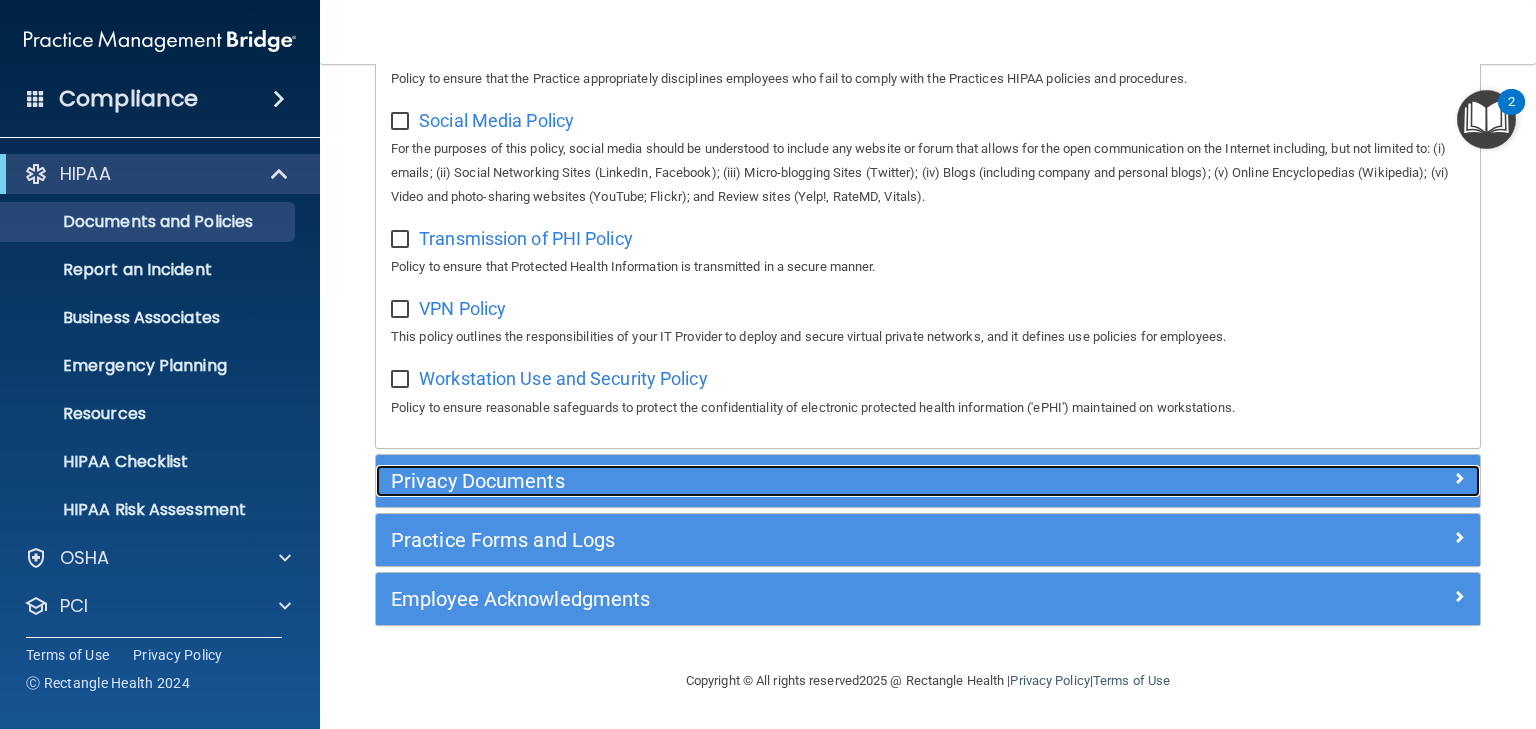 click on "Privacy Documents" at bounding box center (790, 481) 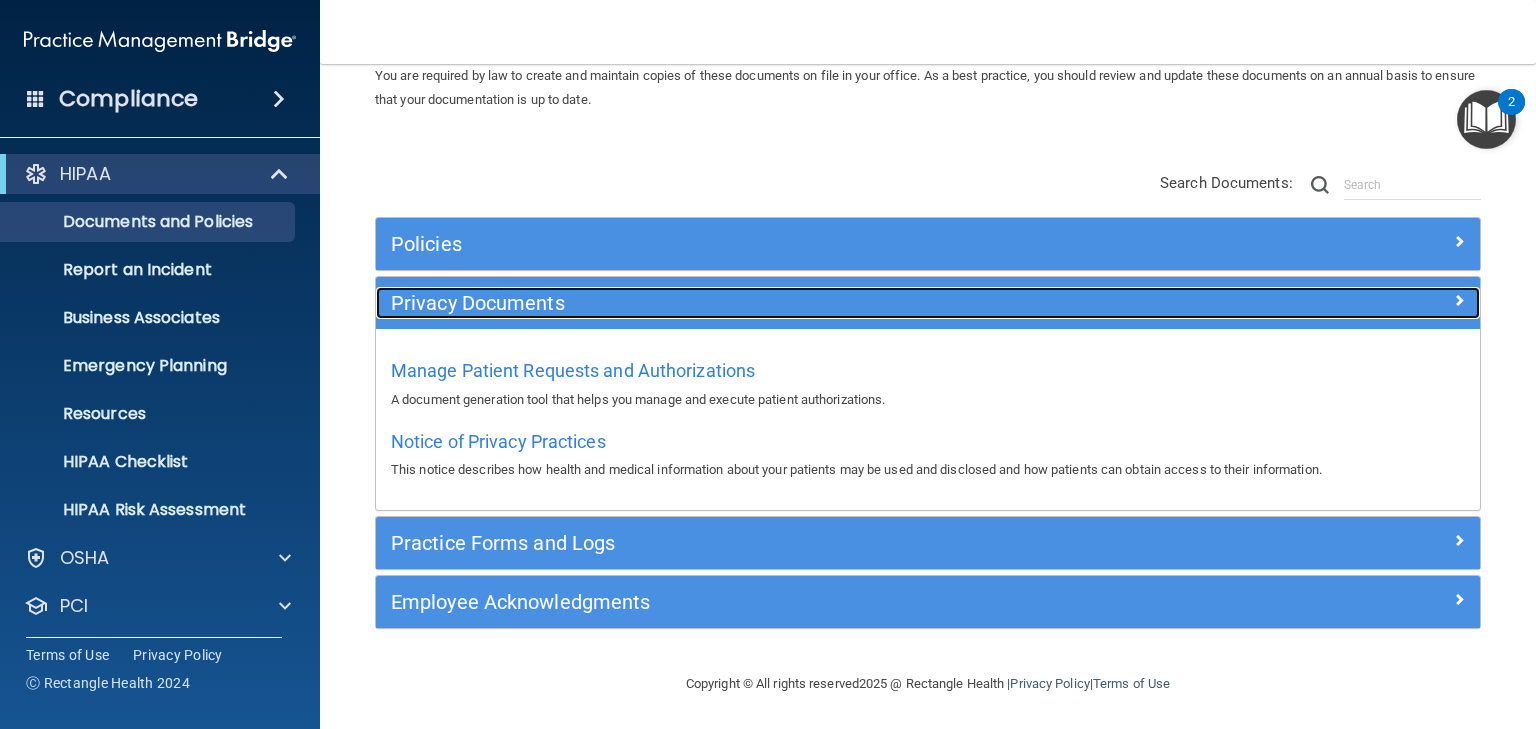 scroll, scrollTop: 90, scrollLeft: 0, axis: vertical 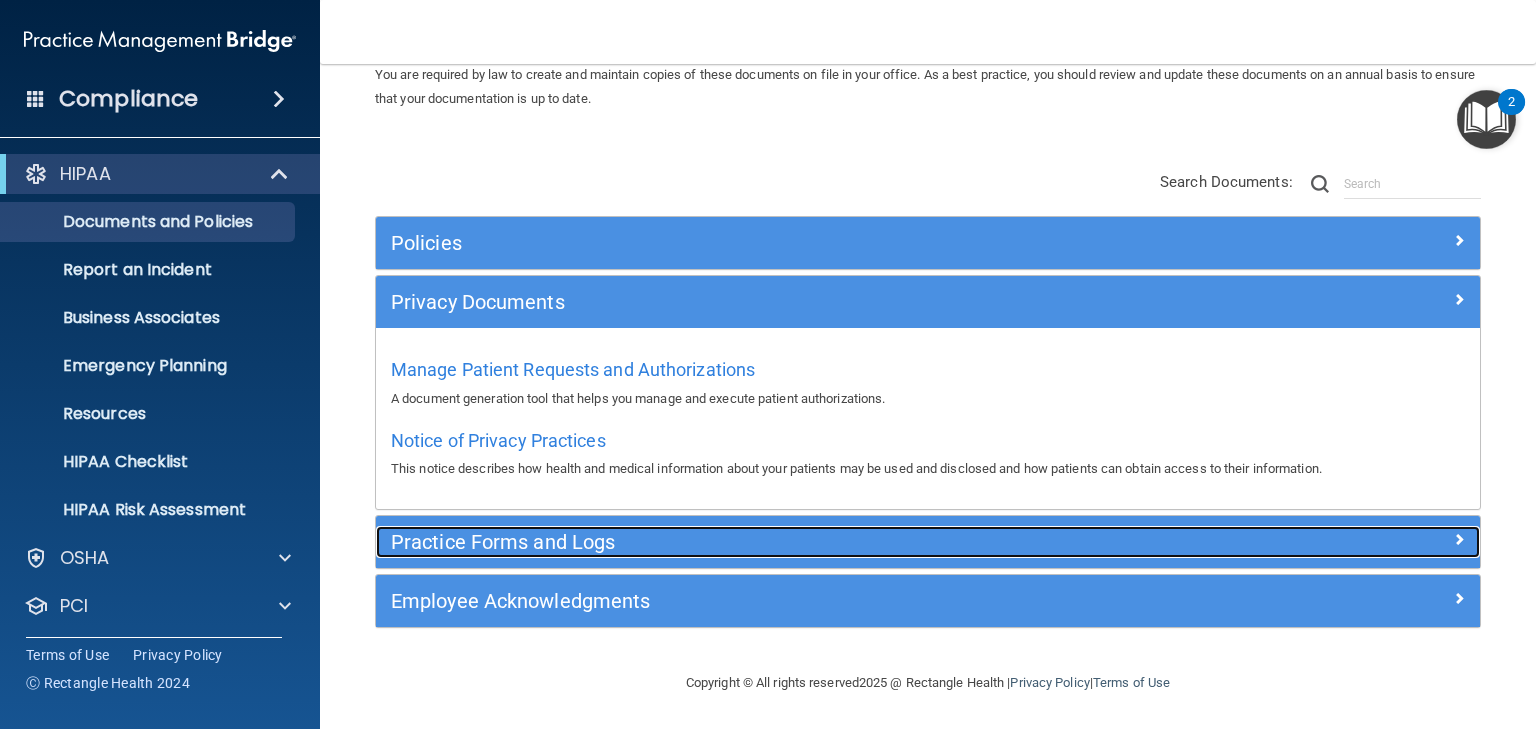 click on "Practice Forms and Logs" at bounding box center [790, 542] 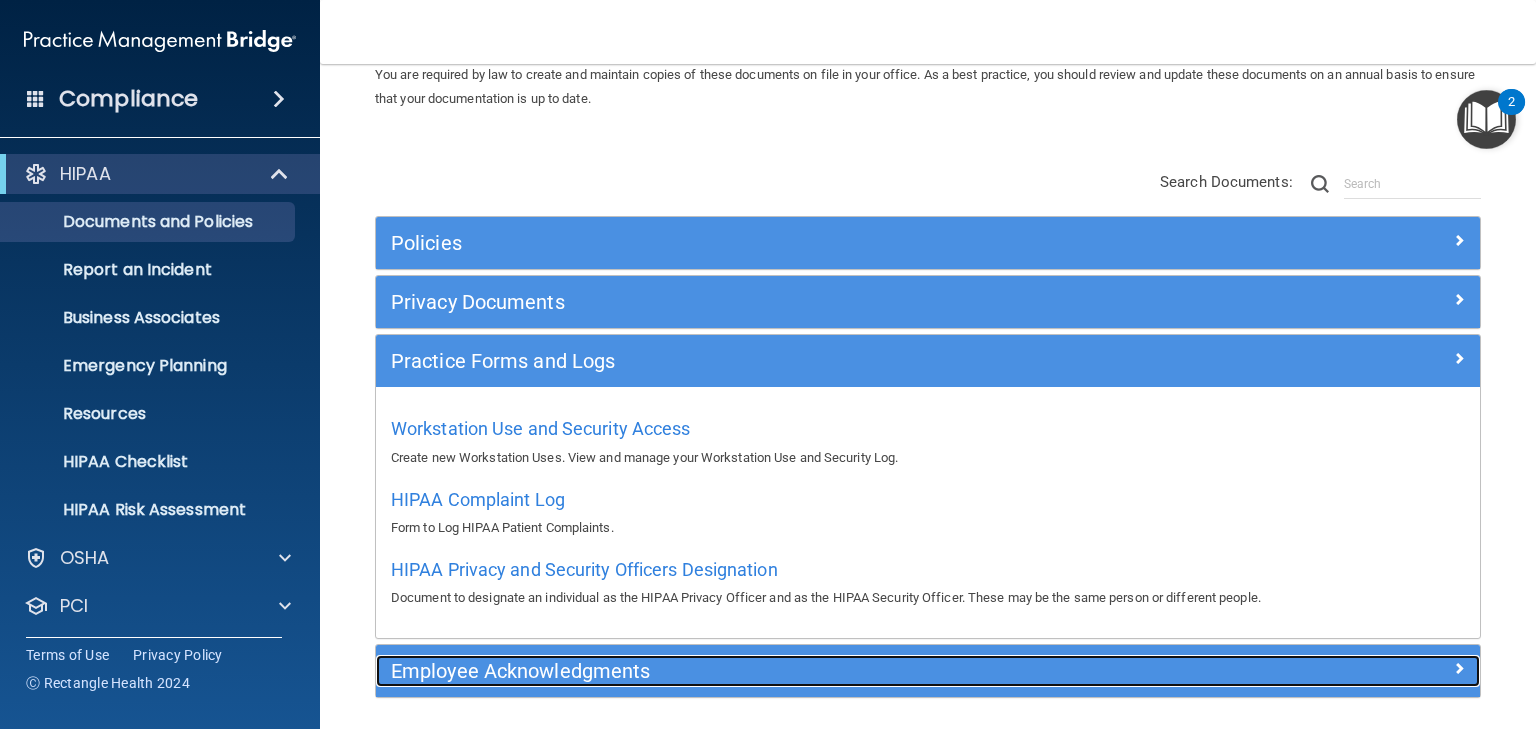 click on "Employee Acknowledgments" at bounding box center (790, 671) 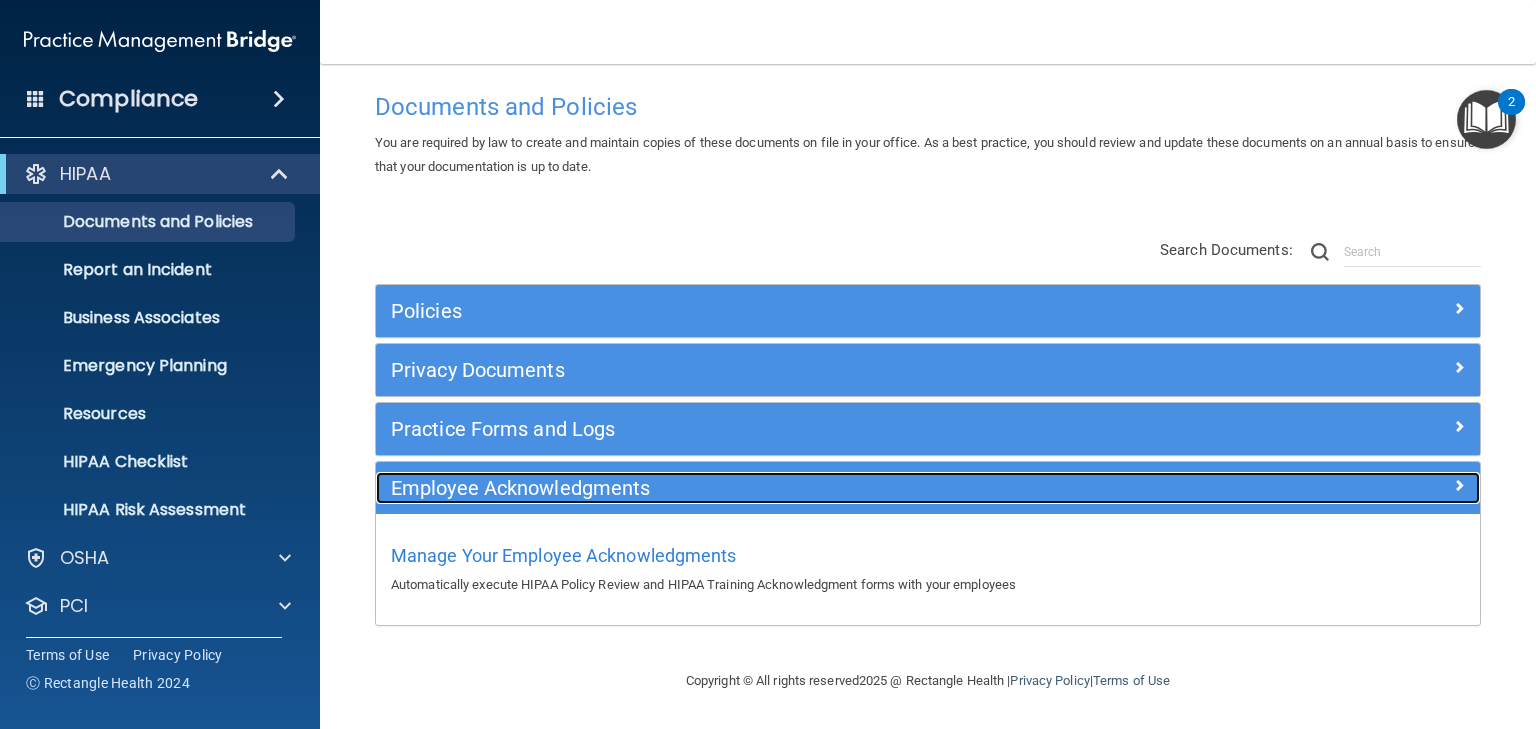 scroll, scrollTop: 20, scrollLeft: 0, axis: vertical 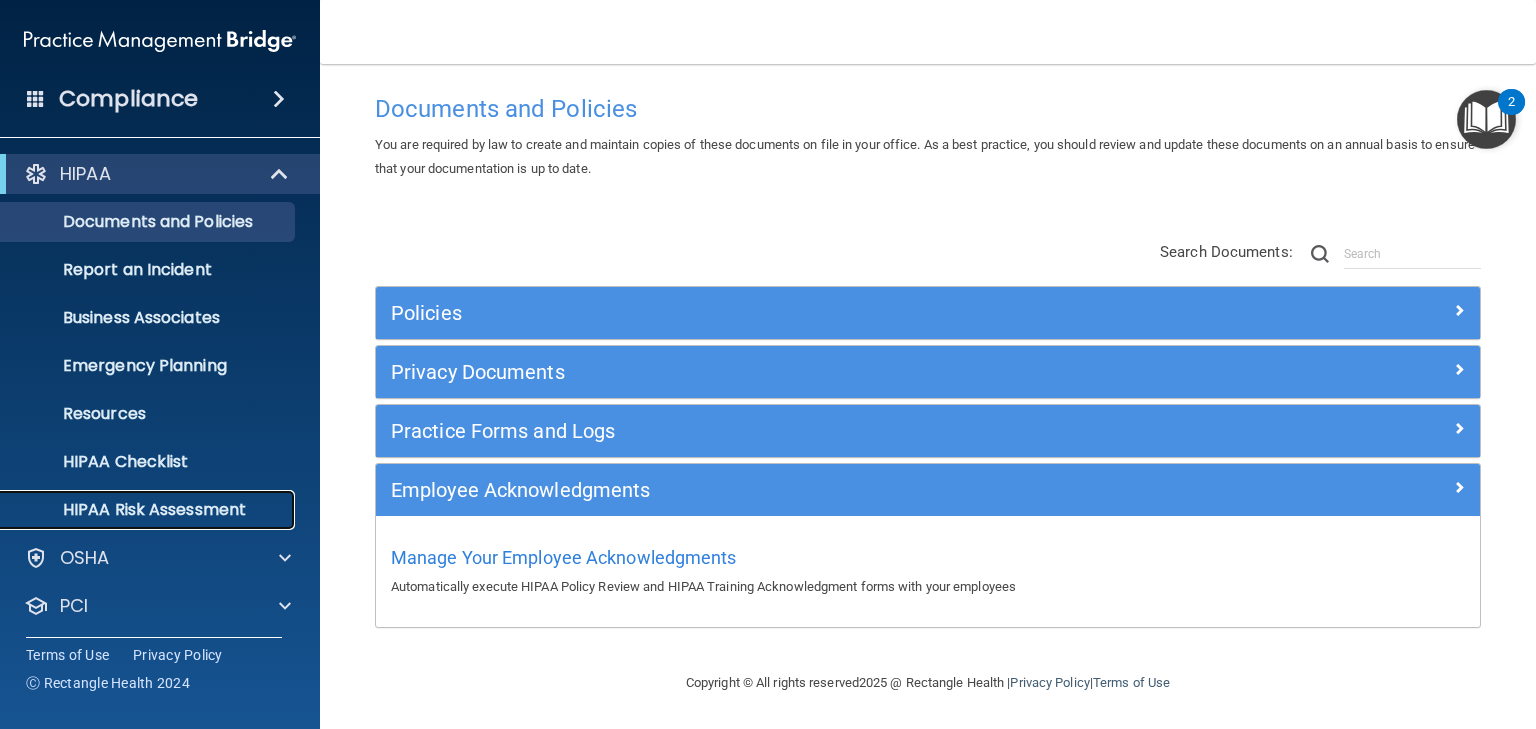 click on "HIPAA Risk Assessment" at bounding box center (149, 510) 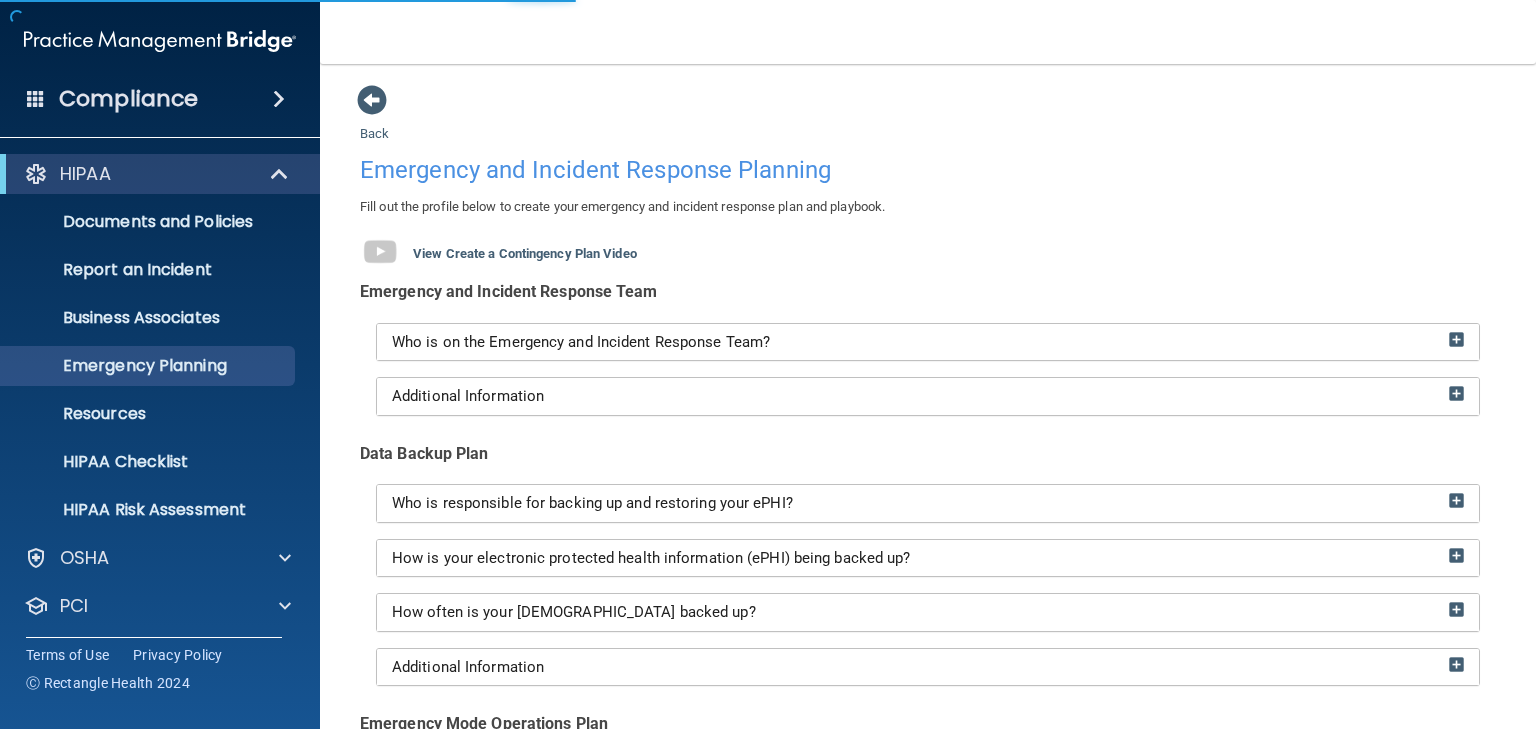 scroll, scrollTop: 0, scrollLeft: 0, axis: both 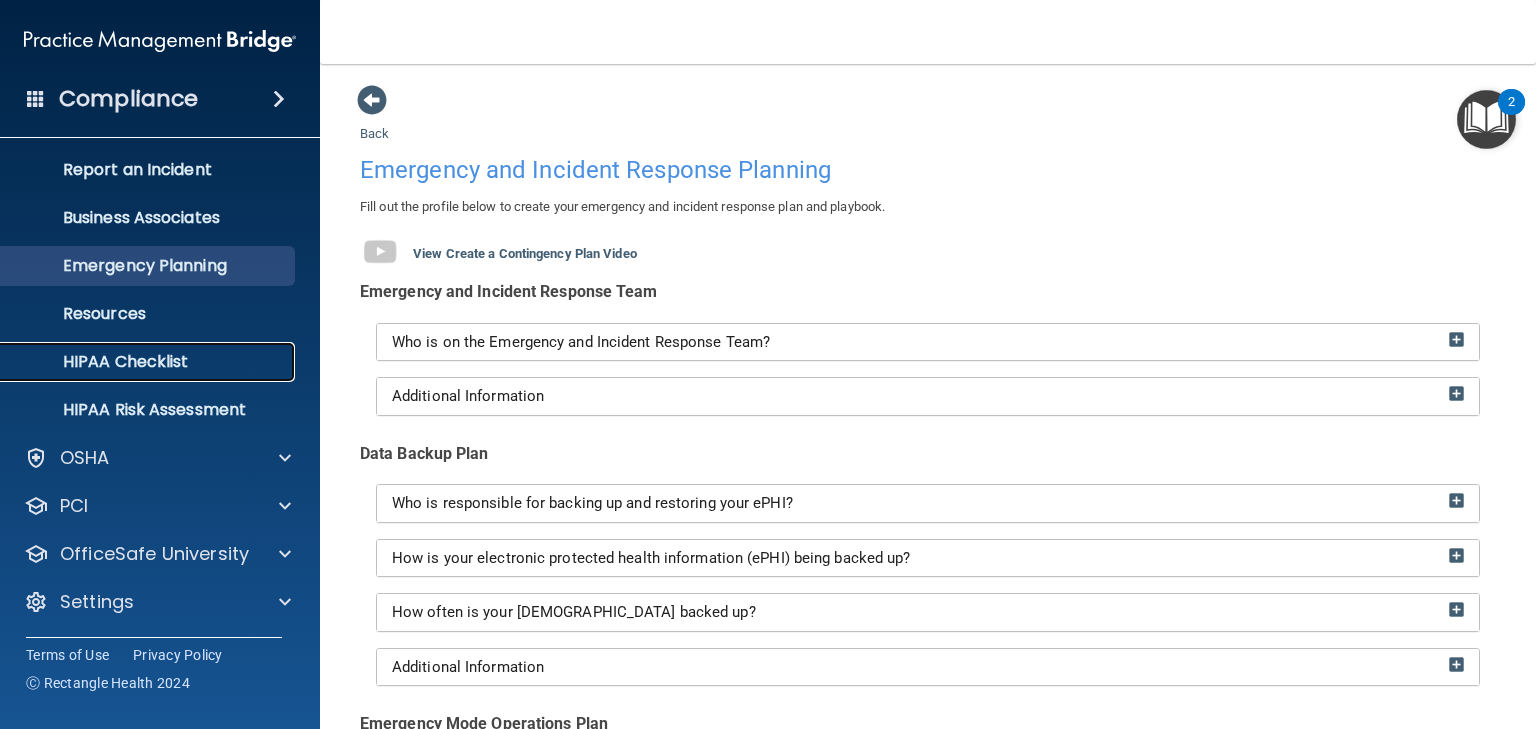 click on "HIPAA Checklist" at bounding box center [149, 362] 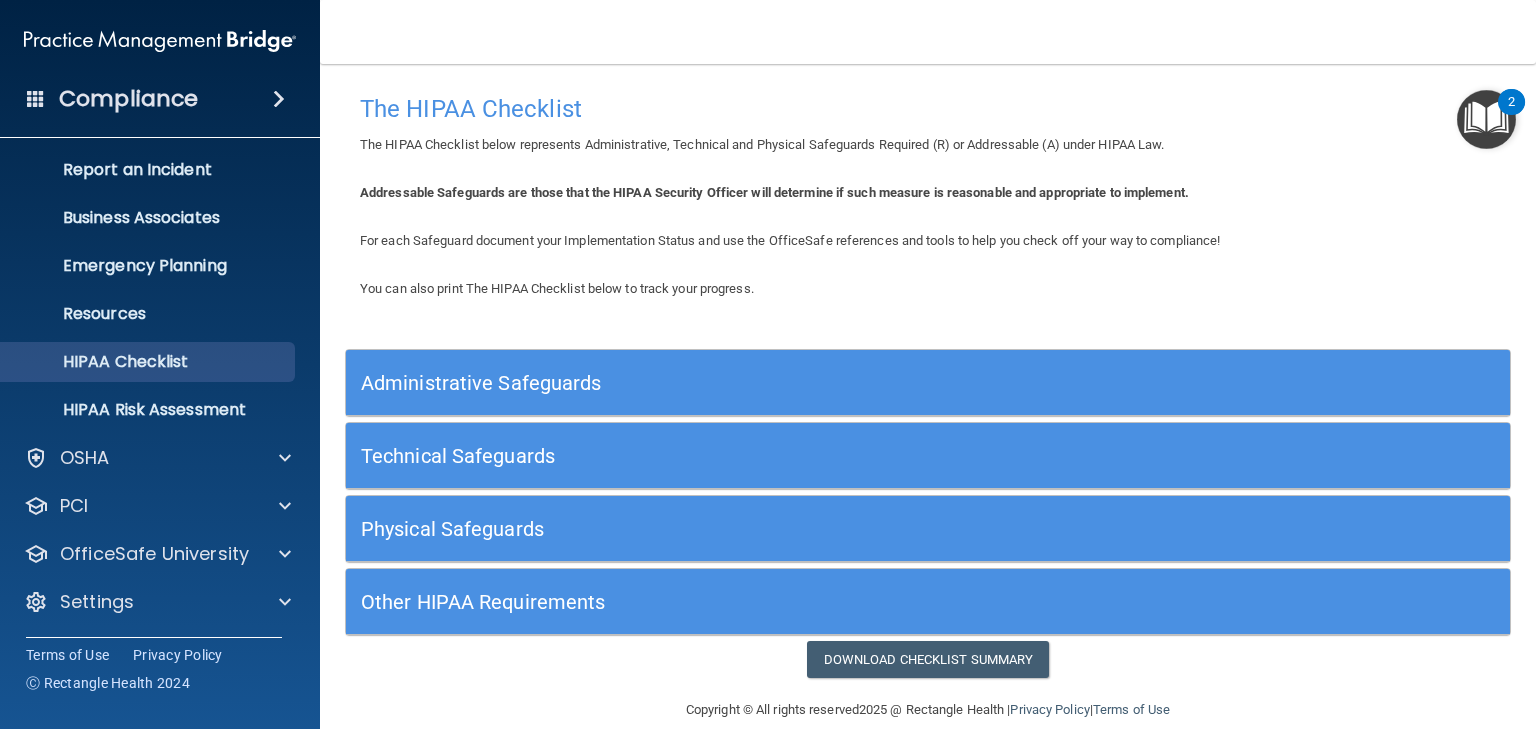 click on "Administrative Safeguards" at bounding box center (782, 383) 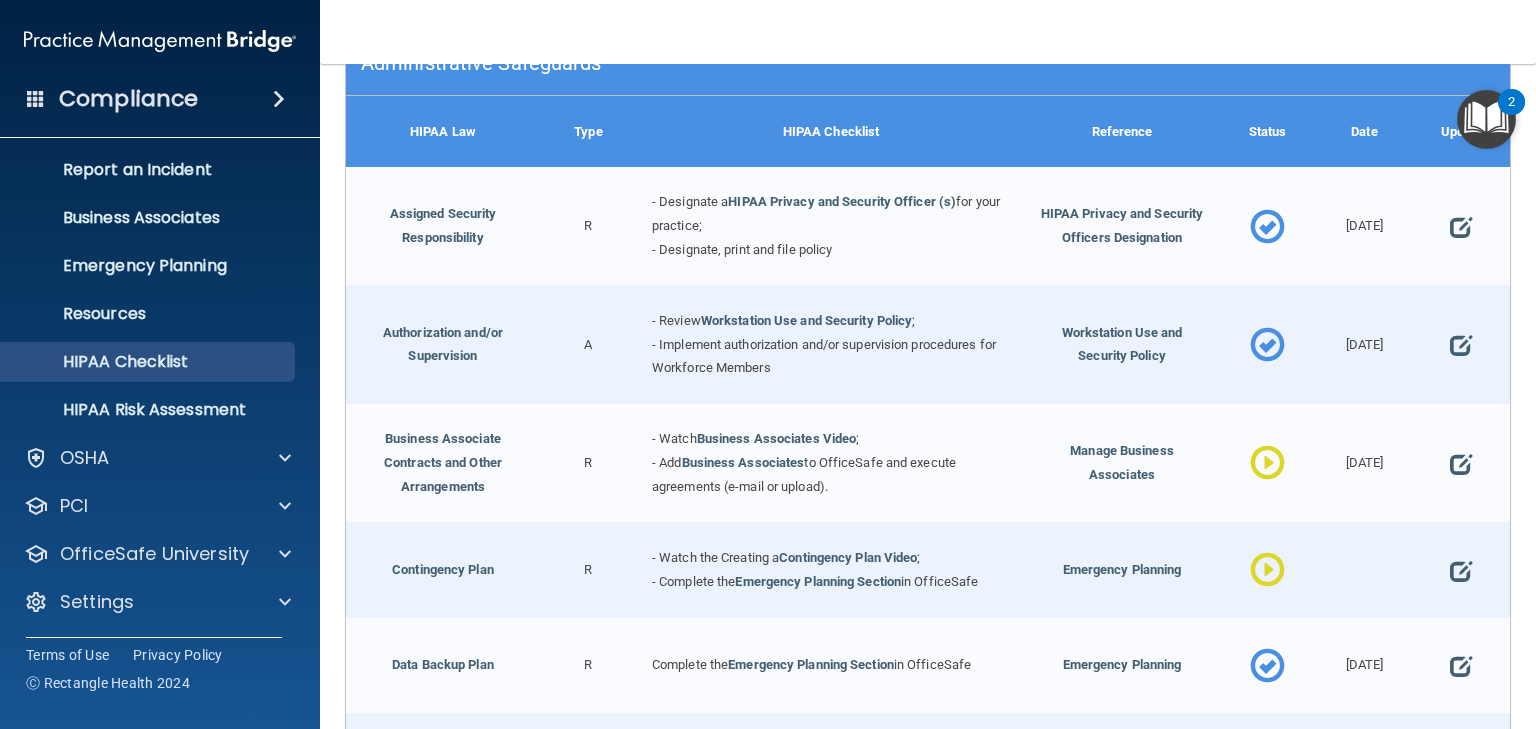 scroll, scrollTop: 240, scrollLeft: 0, axis: vertical 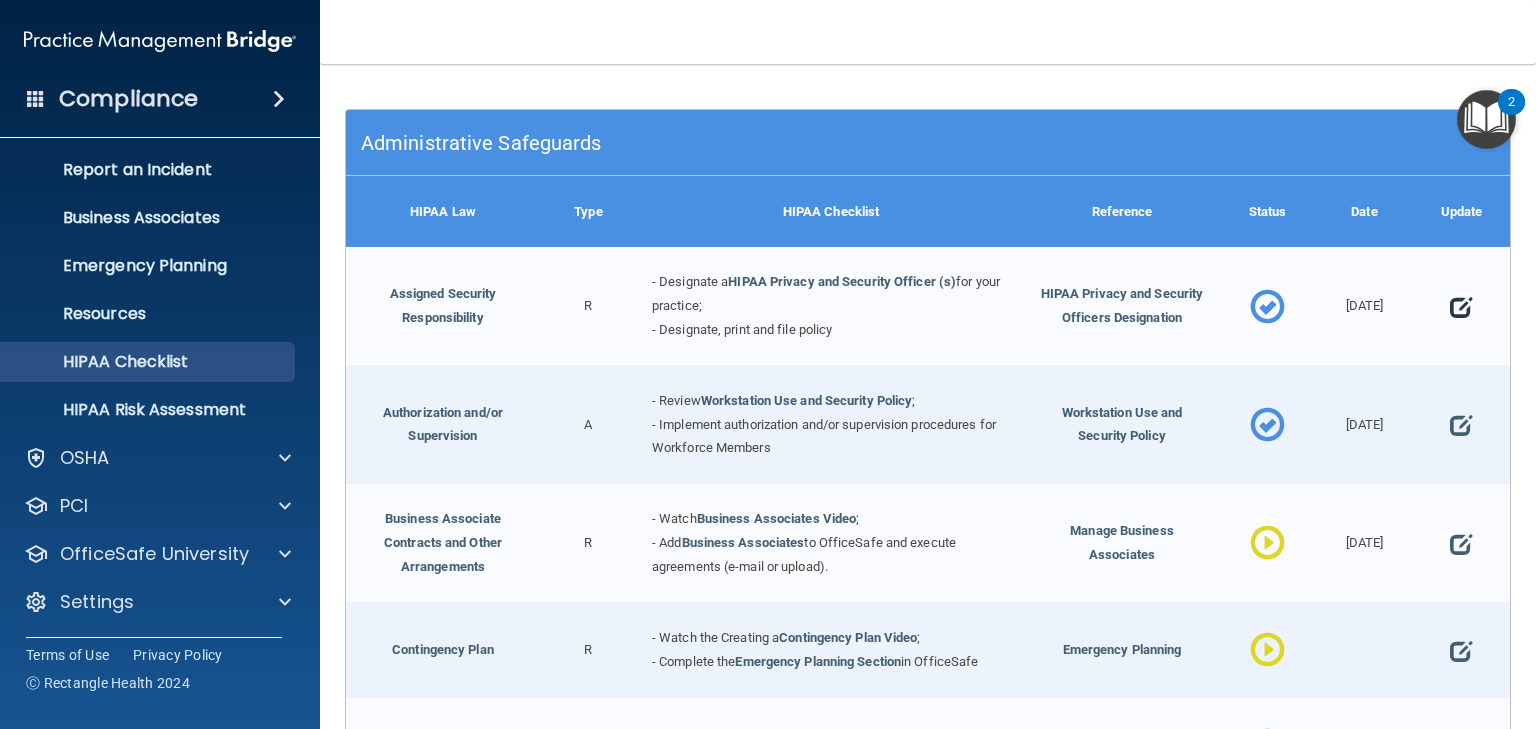 click at bounding box center [1461, 307] 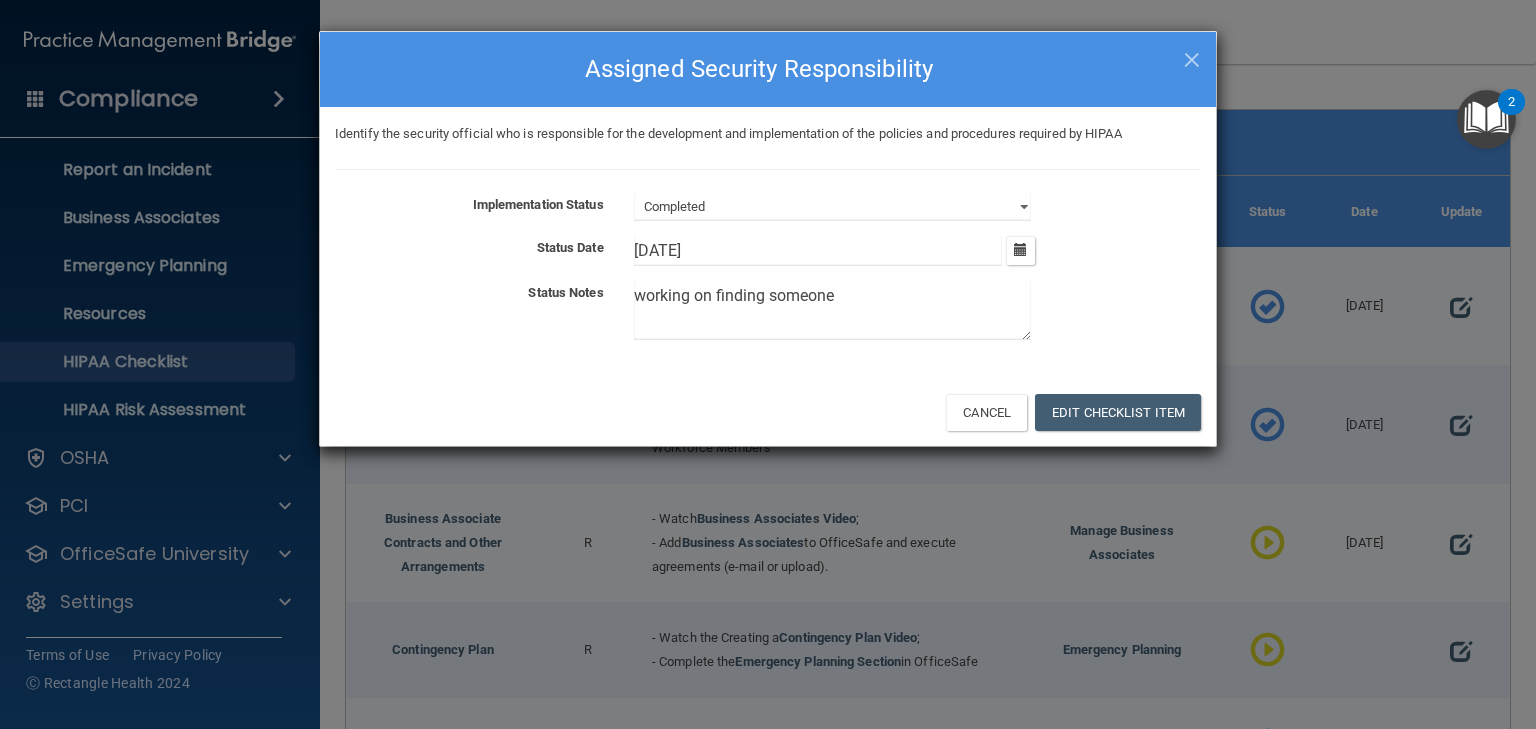 click on "× Close     Assigned Security Responsibility         Identify the security official who is responsible for the development and implementation of the policies and procedures required by HIPAA             Implementation Status         Not Started  In Progress  Completed            Status Date       6/5/24
June 2024
Mon Tue Wed Thu Fri Sat Sun
27
28
29
30
31
01
02
03
04
05
06
07
08
09
10
11
12
13
14
15
16
17
18
19" at bounding box center [768, 364] 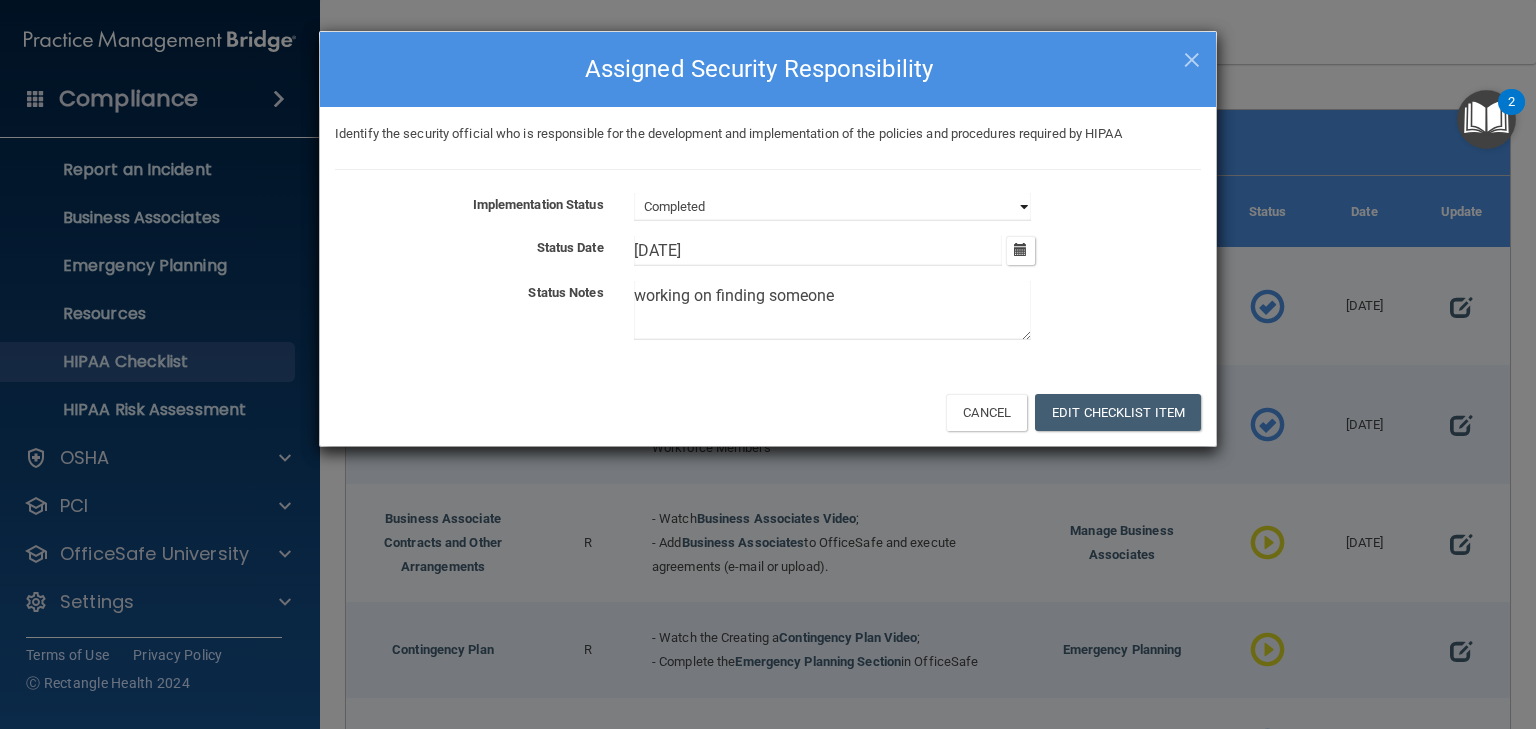 click on "Not Started  In Progress  Completed" at bounding box center [832, 207] 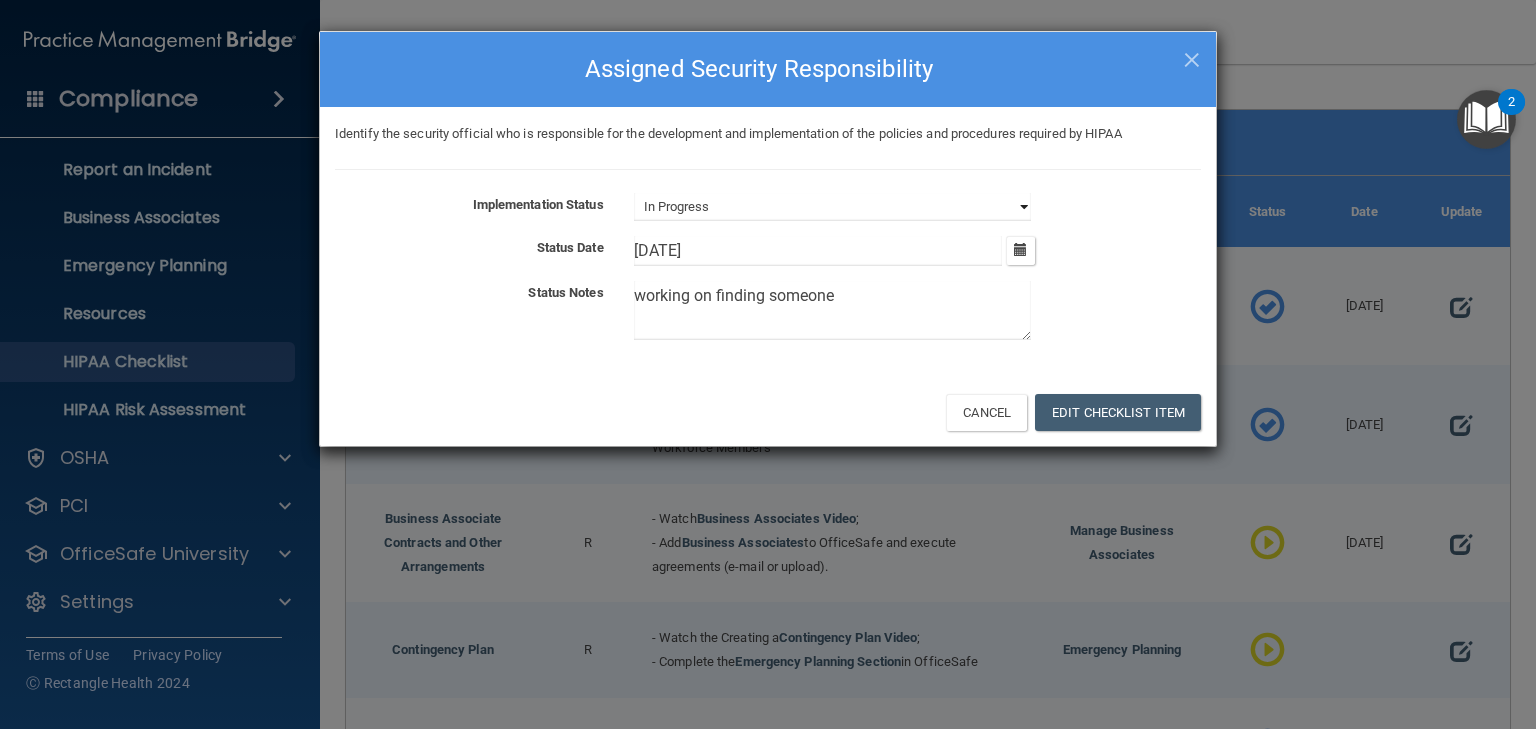 click on "Not Started  In Progress  Completed" at bounding box center [832, 207] 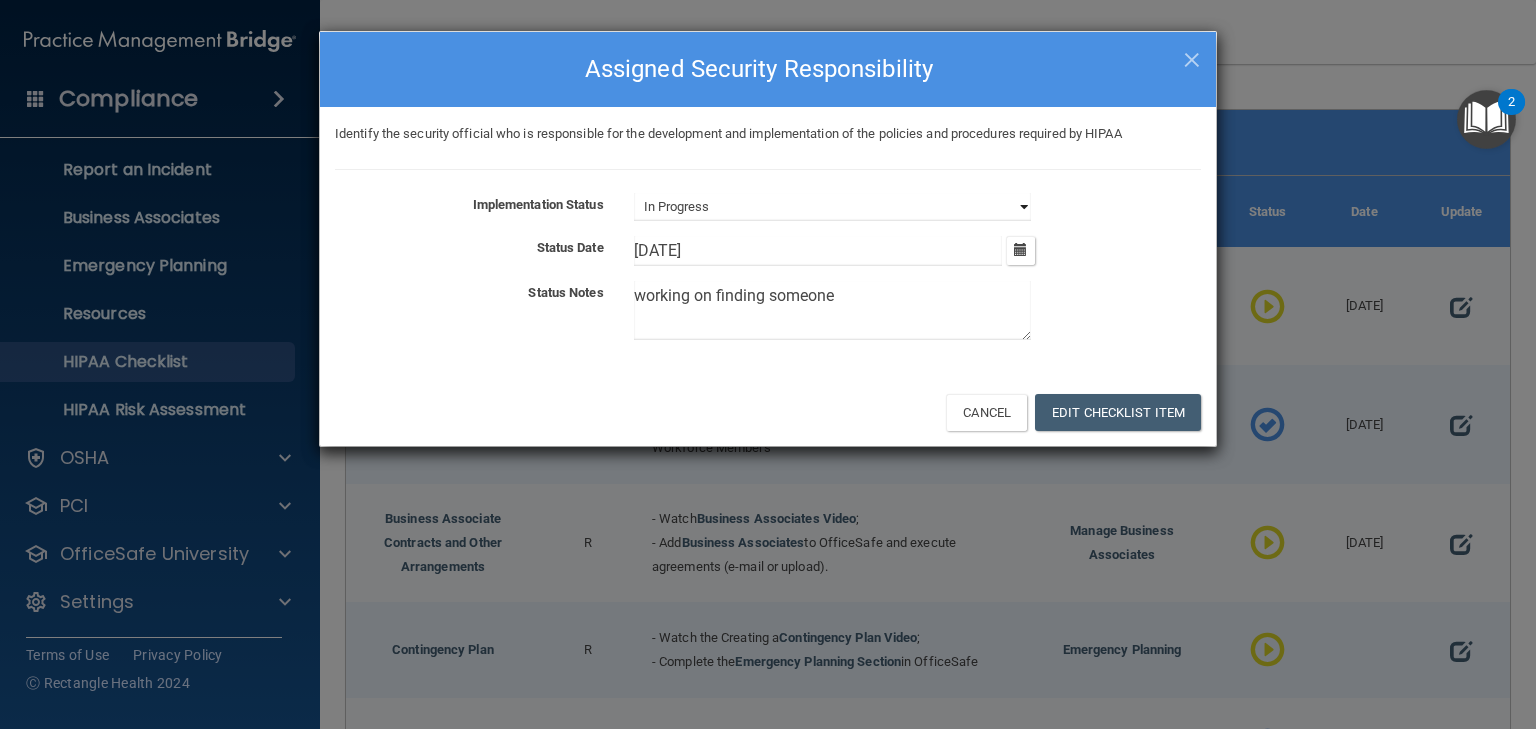 click on "Not Started  In Progress  Completed" at bounding box center (832, 207) 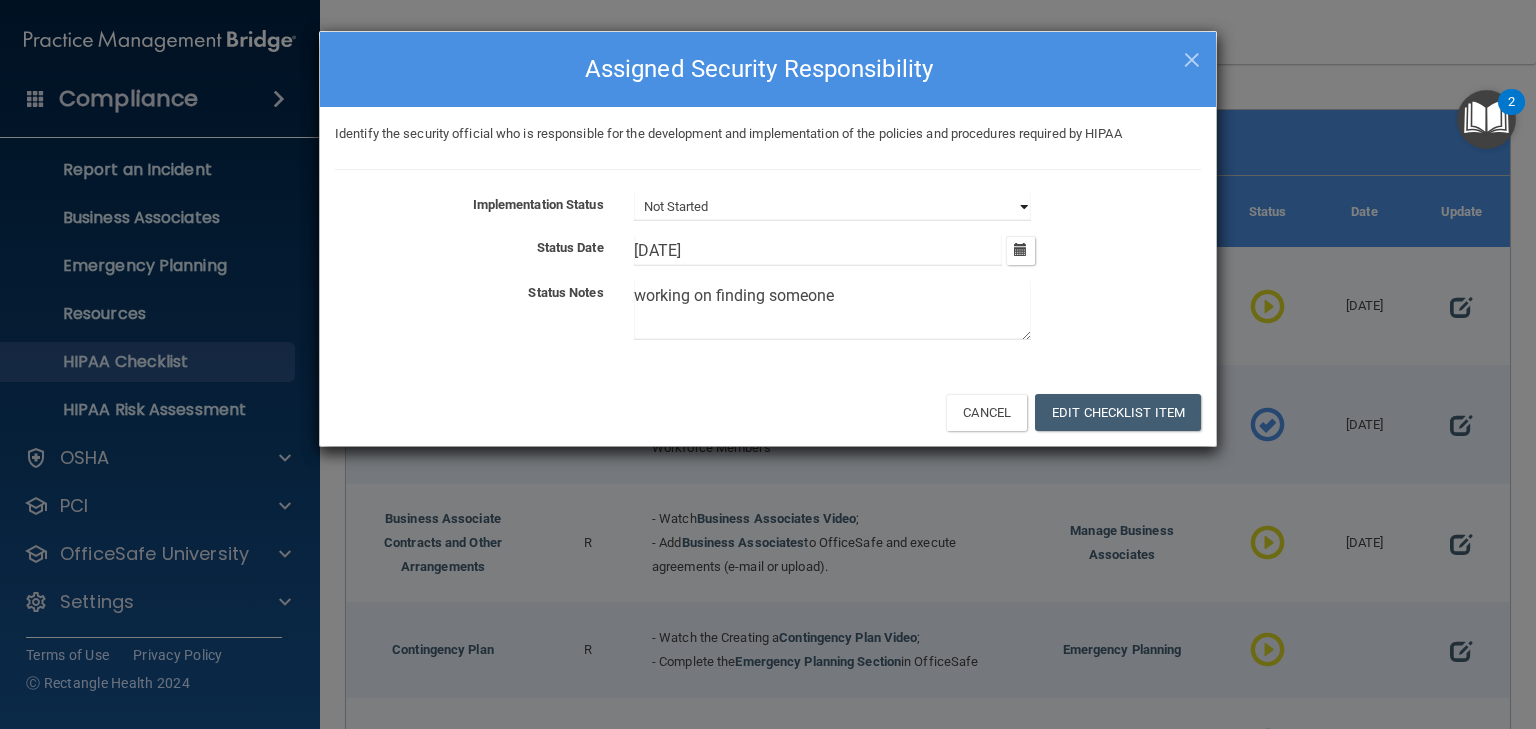 click on "Not Started  In Progress  Completed" at bounding box center [832, 207] 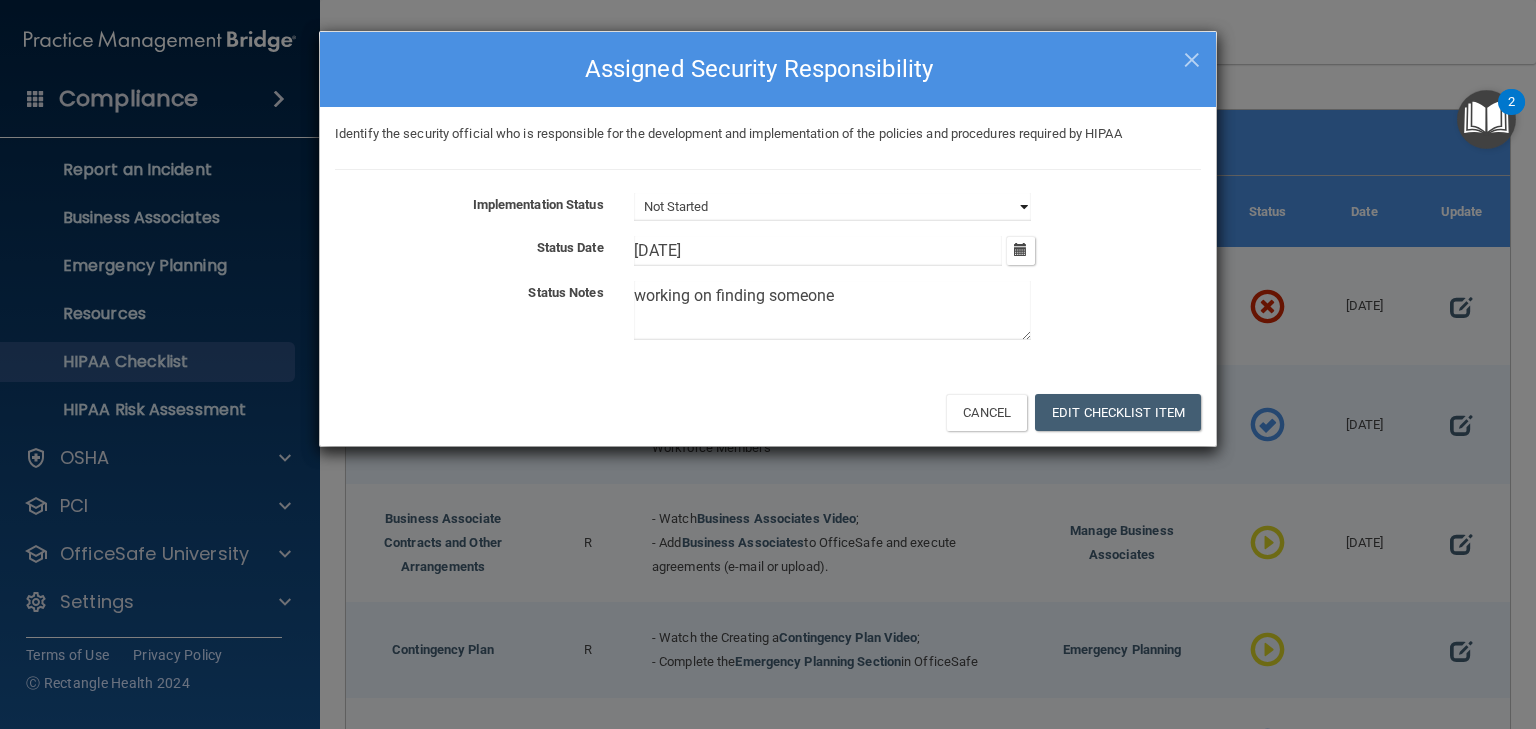 click on "Not Started  In Progress  Completed" at bounding box center [832, 207] 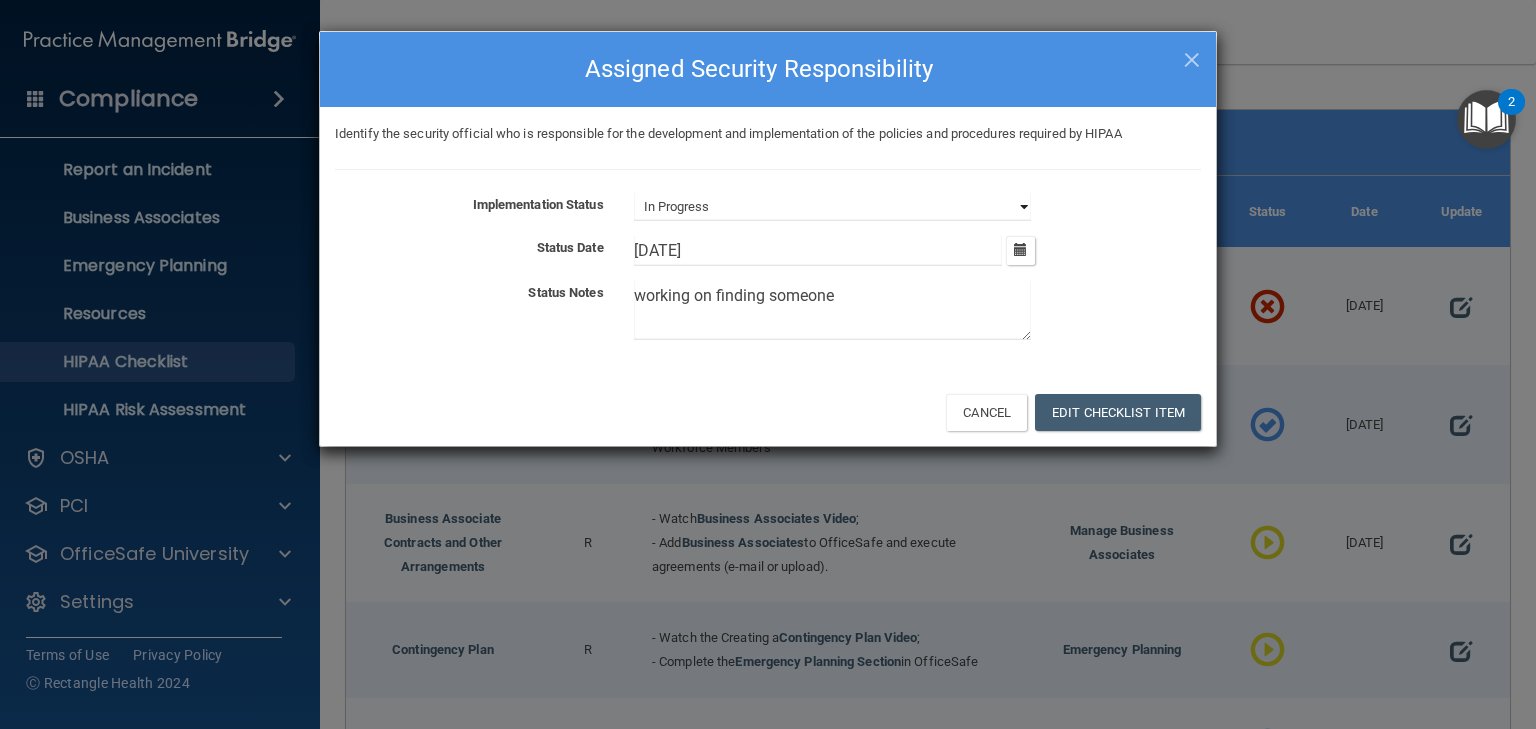 click on "Not Started  In Progress  Completed" at bounding box center (832, 207) 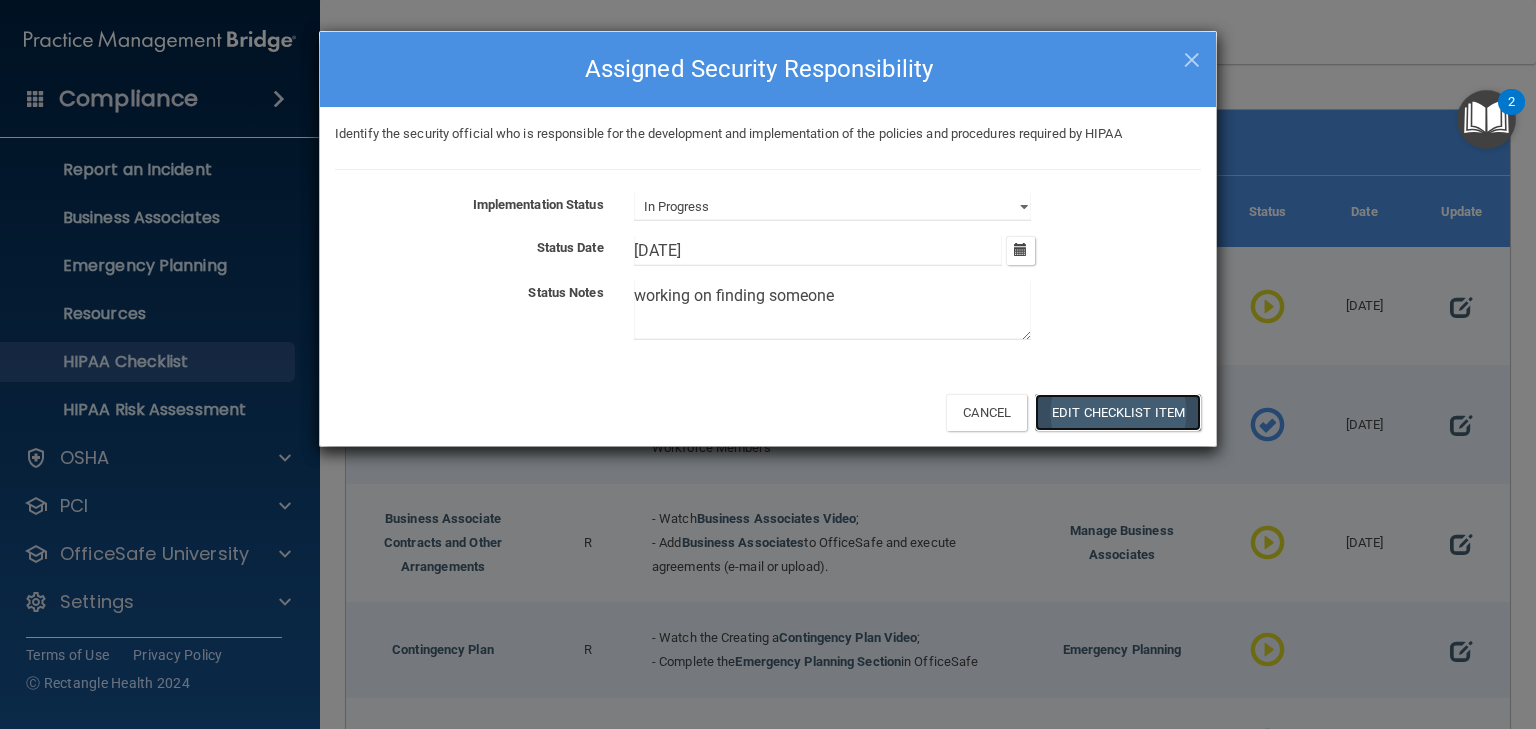 click on "Edit Checklist Item" at bounding box center (1118, 412) 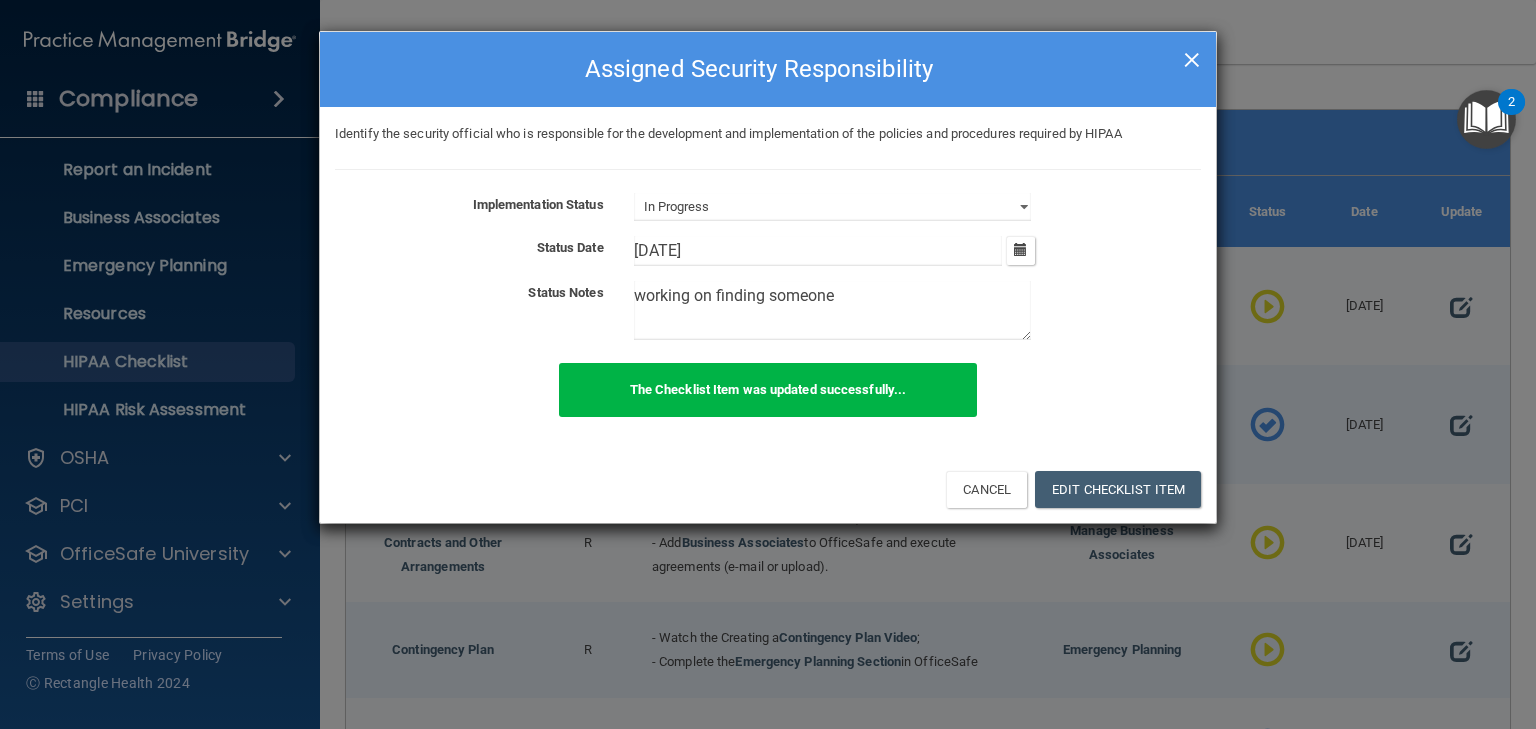 click on "×" at bounding box center [1192, 57] 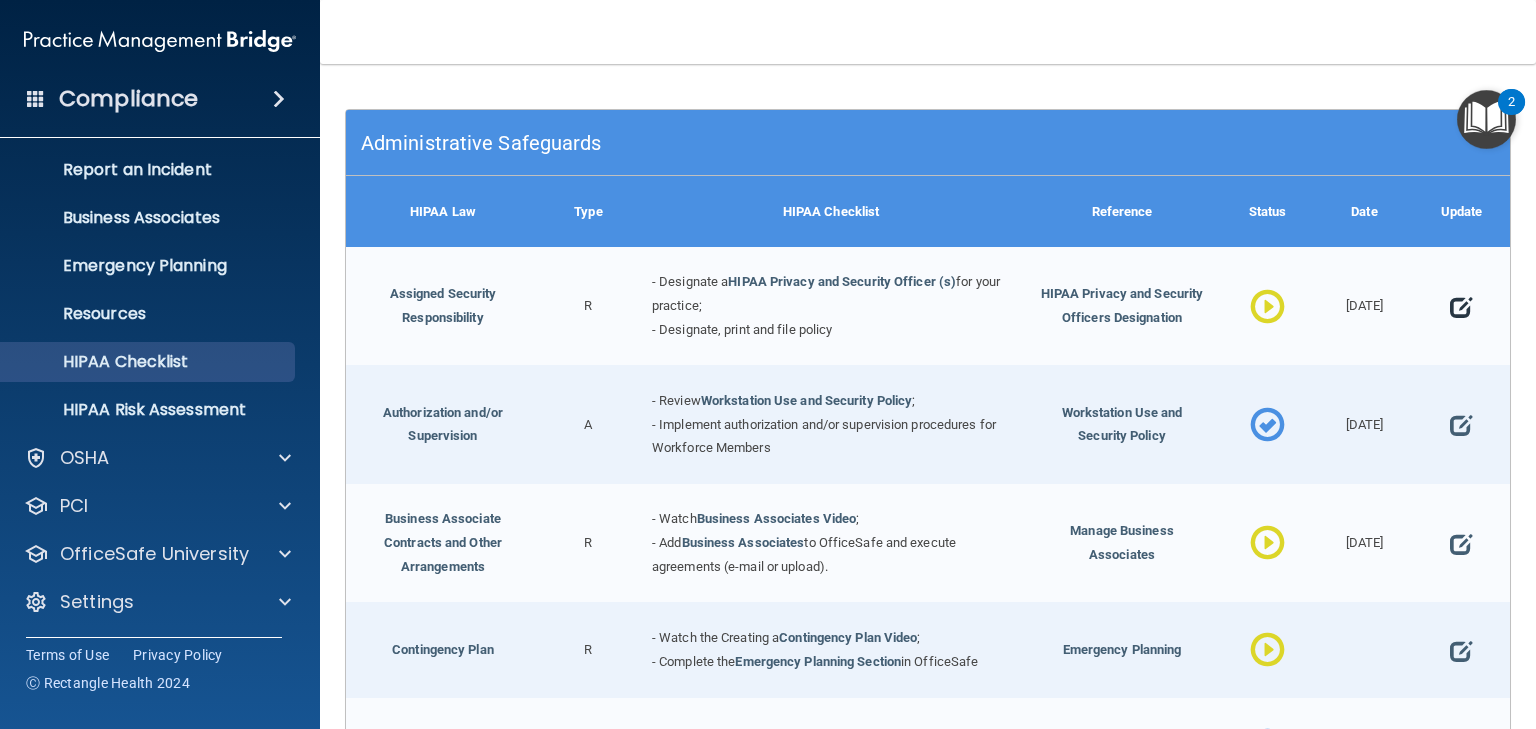 click at bounding box center [1461, 307] 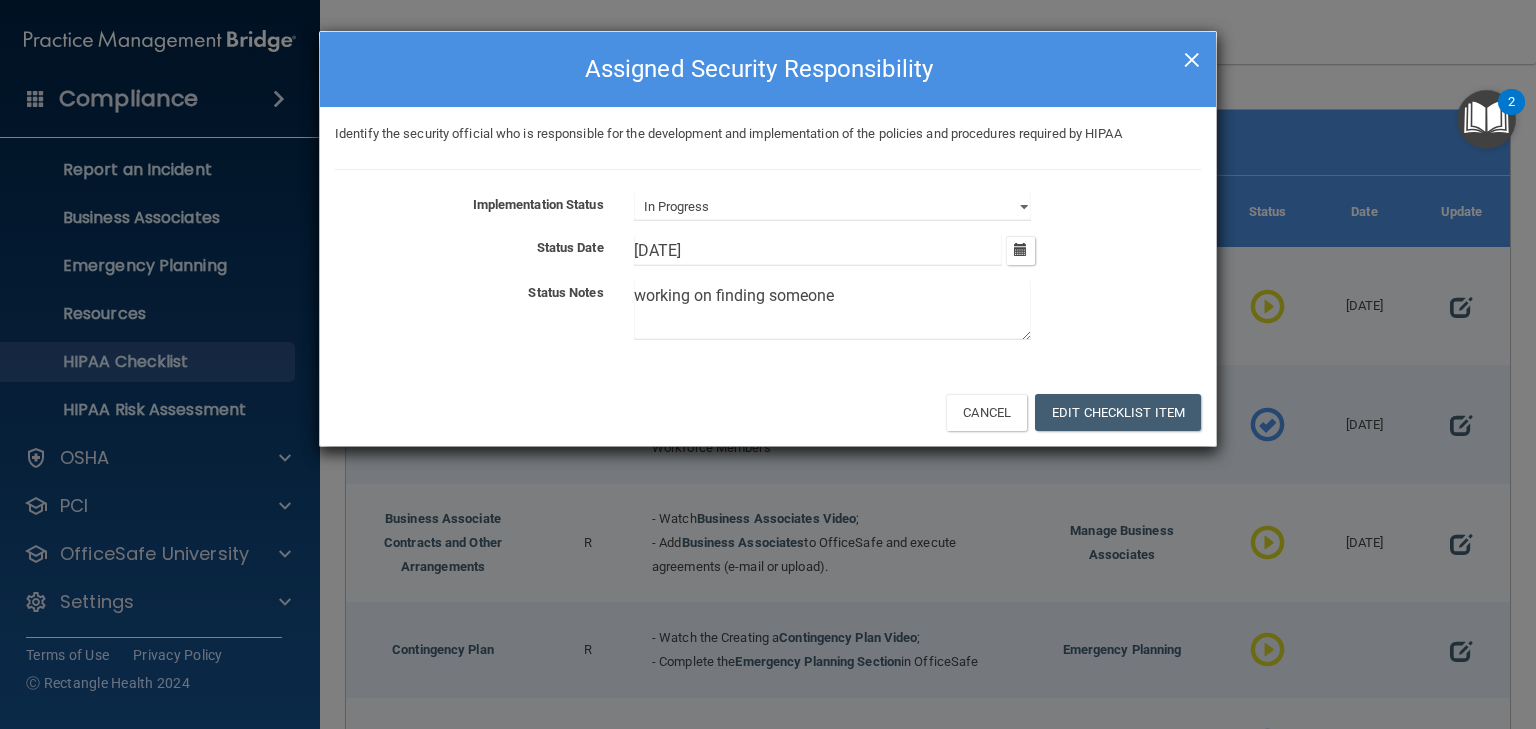 click on "×" at bounding box center [1192, 57] 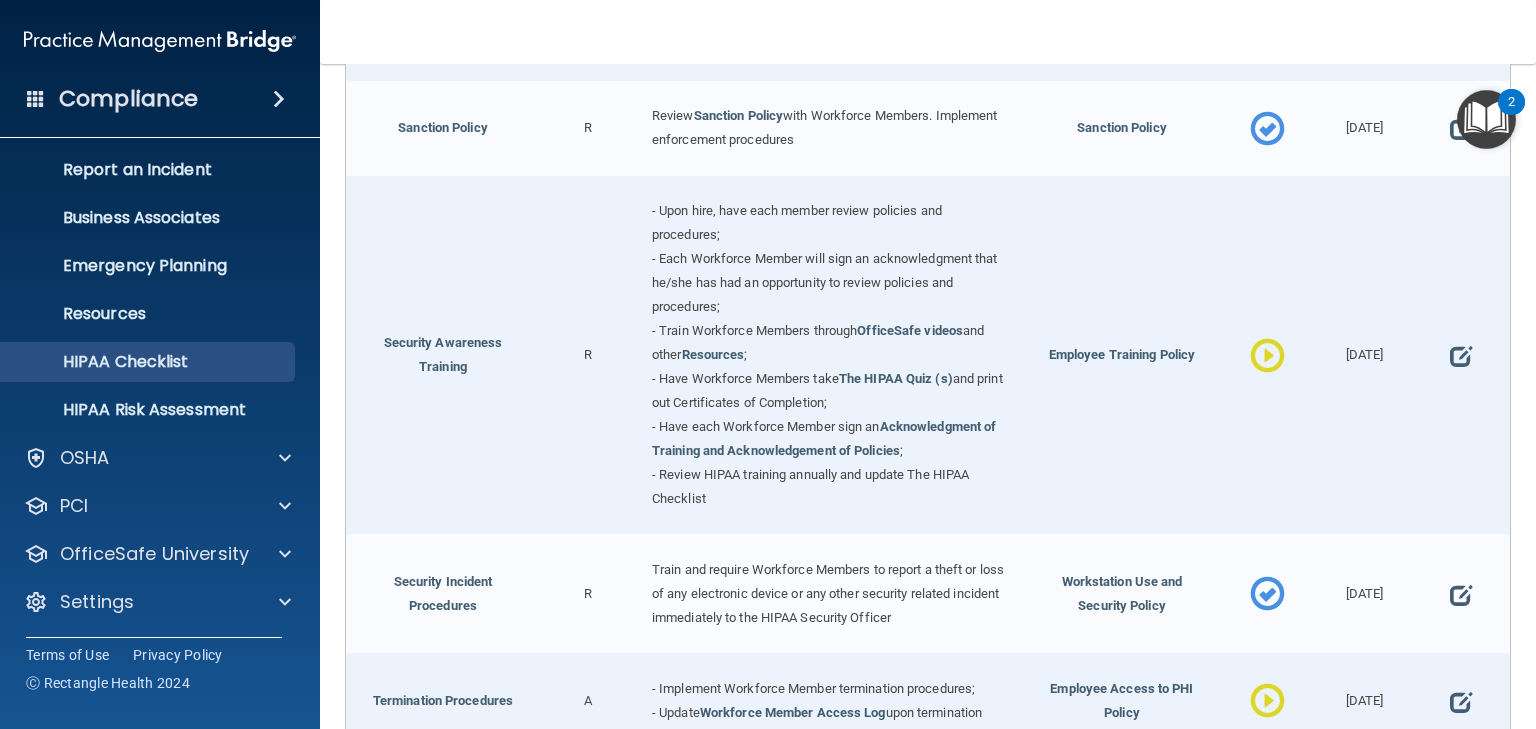 scroll, scrollTop: 1840, scrollLeft: 0, axis: vertical 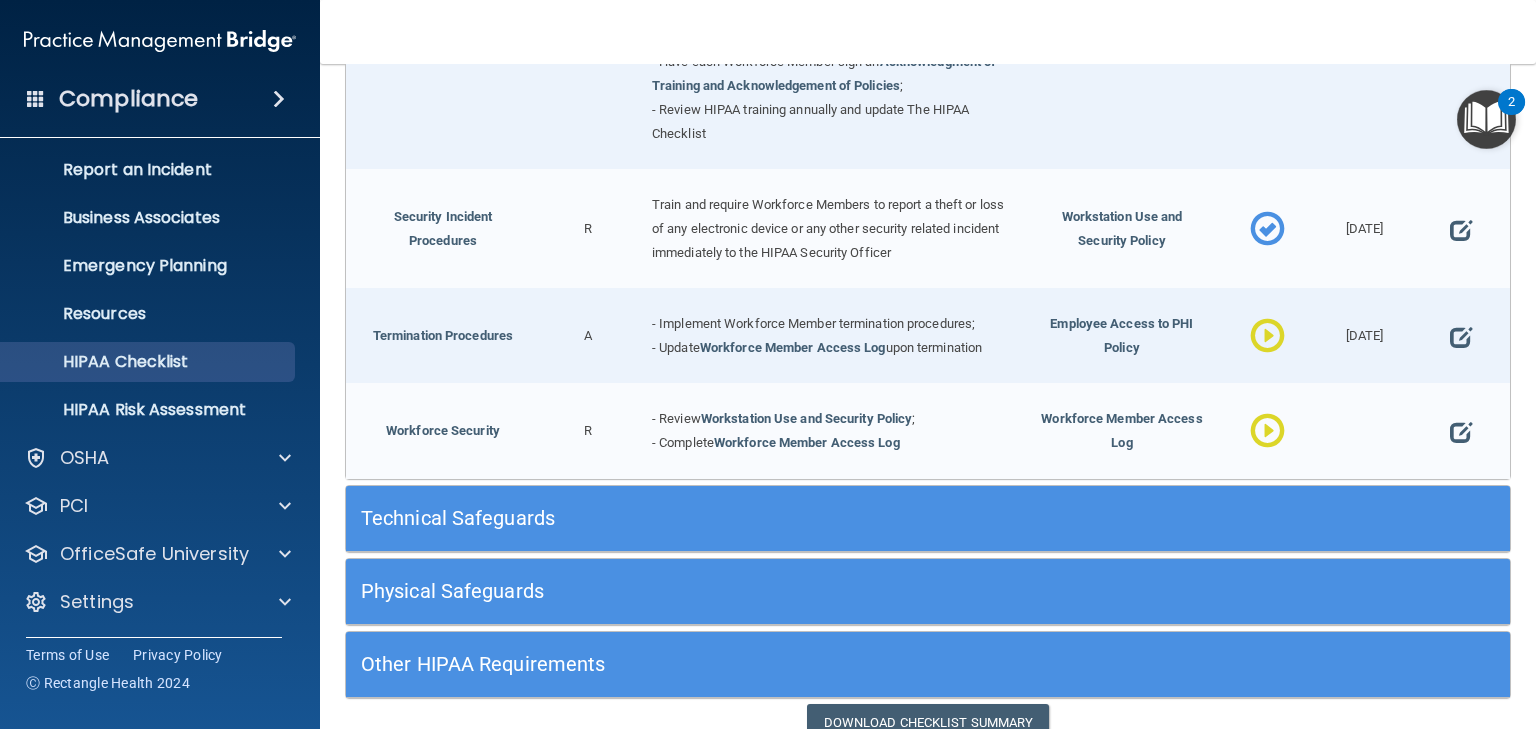 click on "Technical Safeguards" at bounding box center (782, 518) 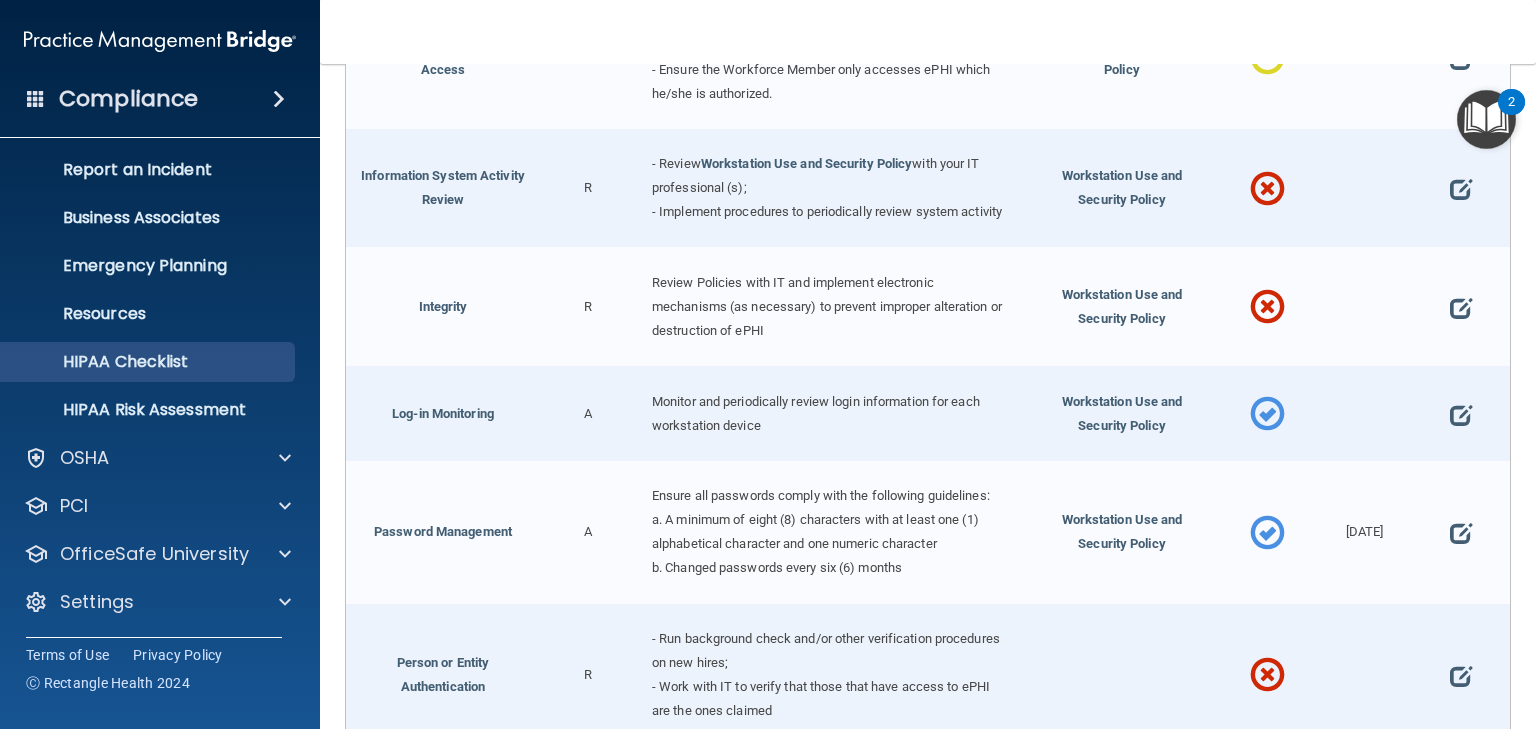 scroll, scrollTop: 3120, scrollLeft: 0, axis: vertical 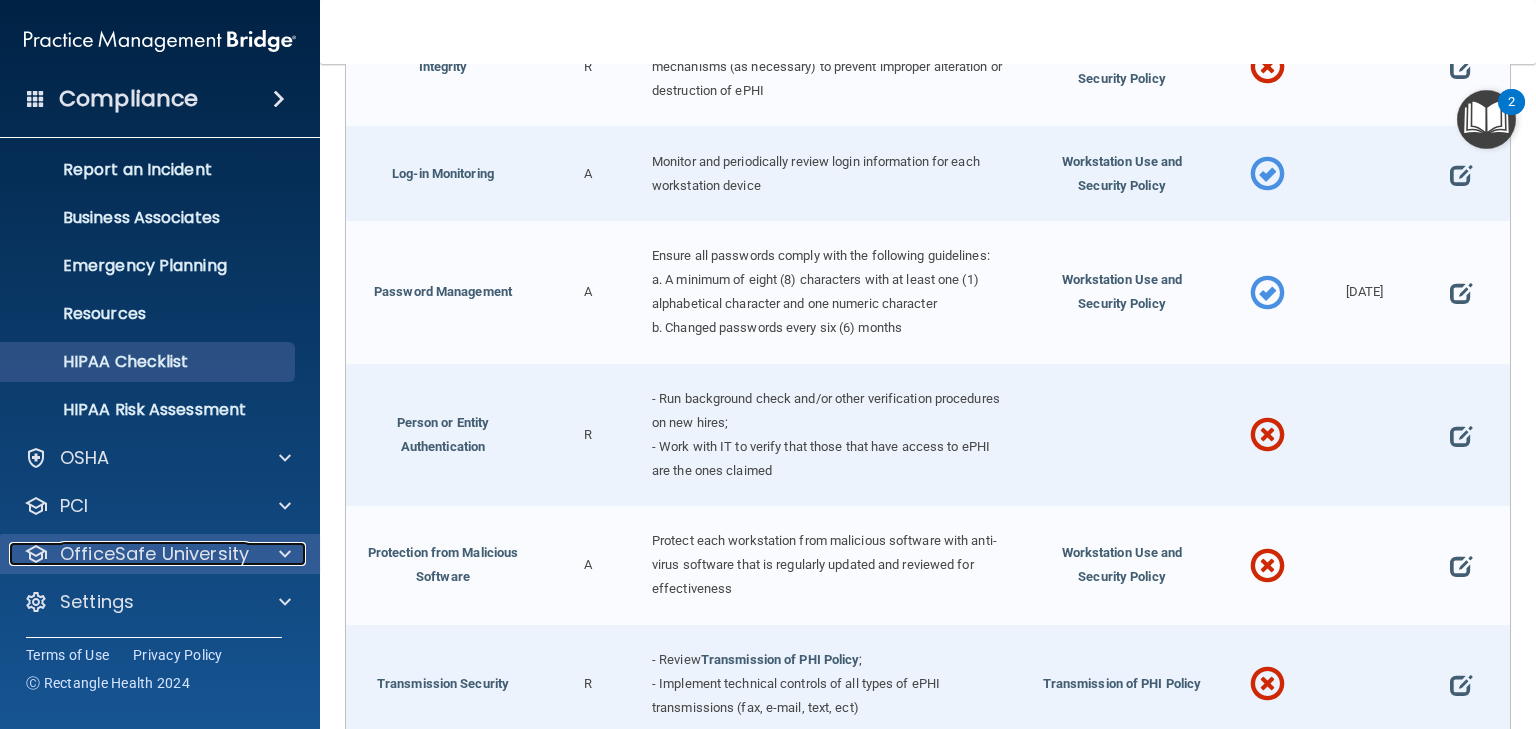 click on "OfficeSafe University" at bounding box center [154, 554] 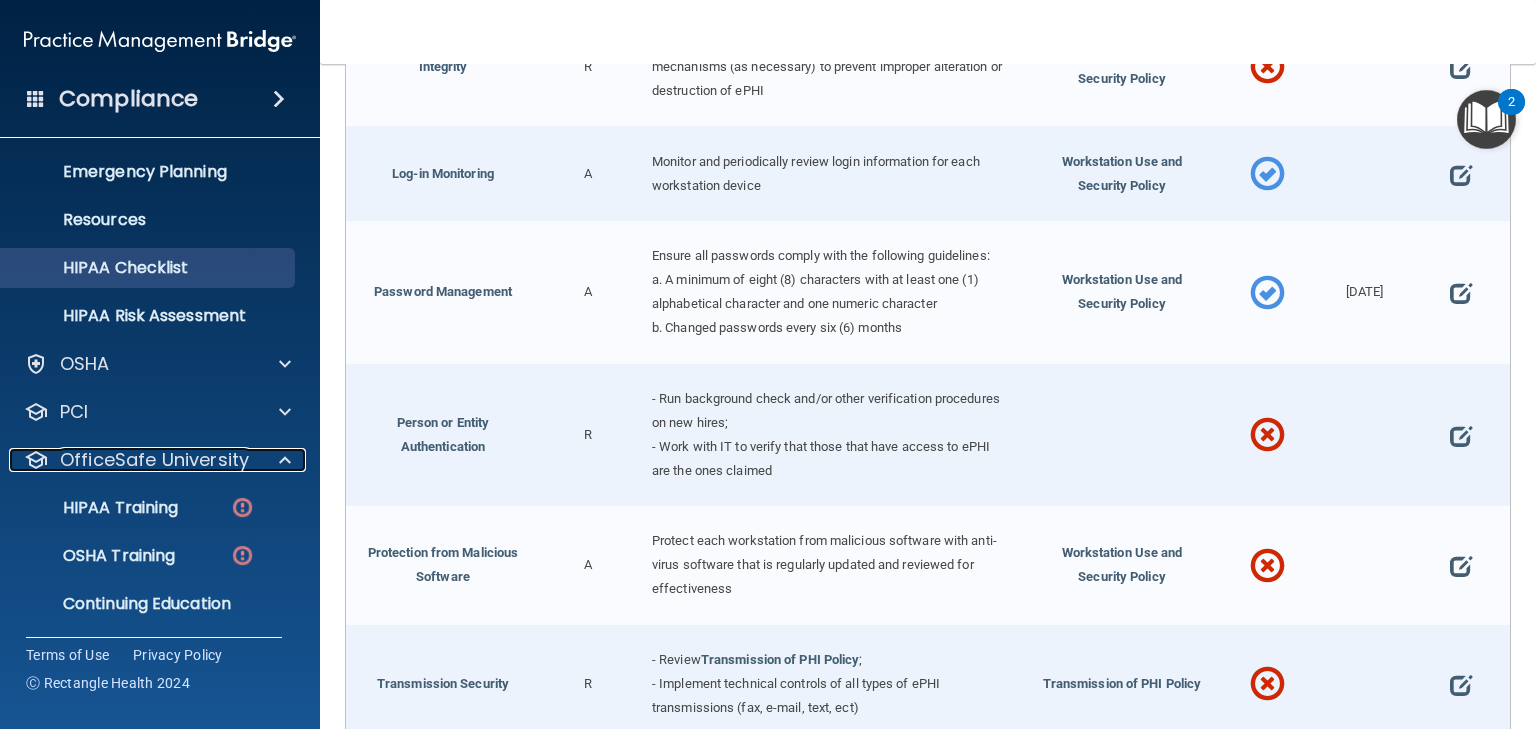 scroll, scrollTop: 244, scrollLeft: 0, axis: vertical 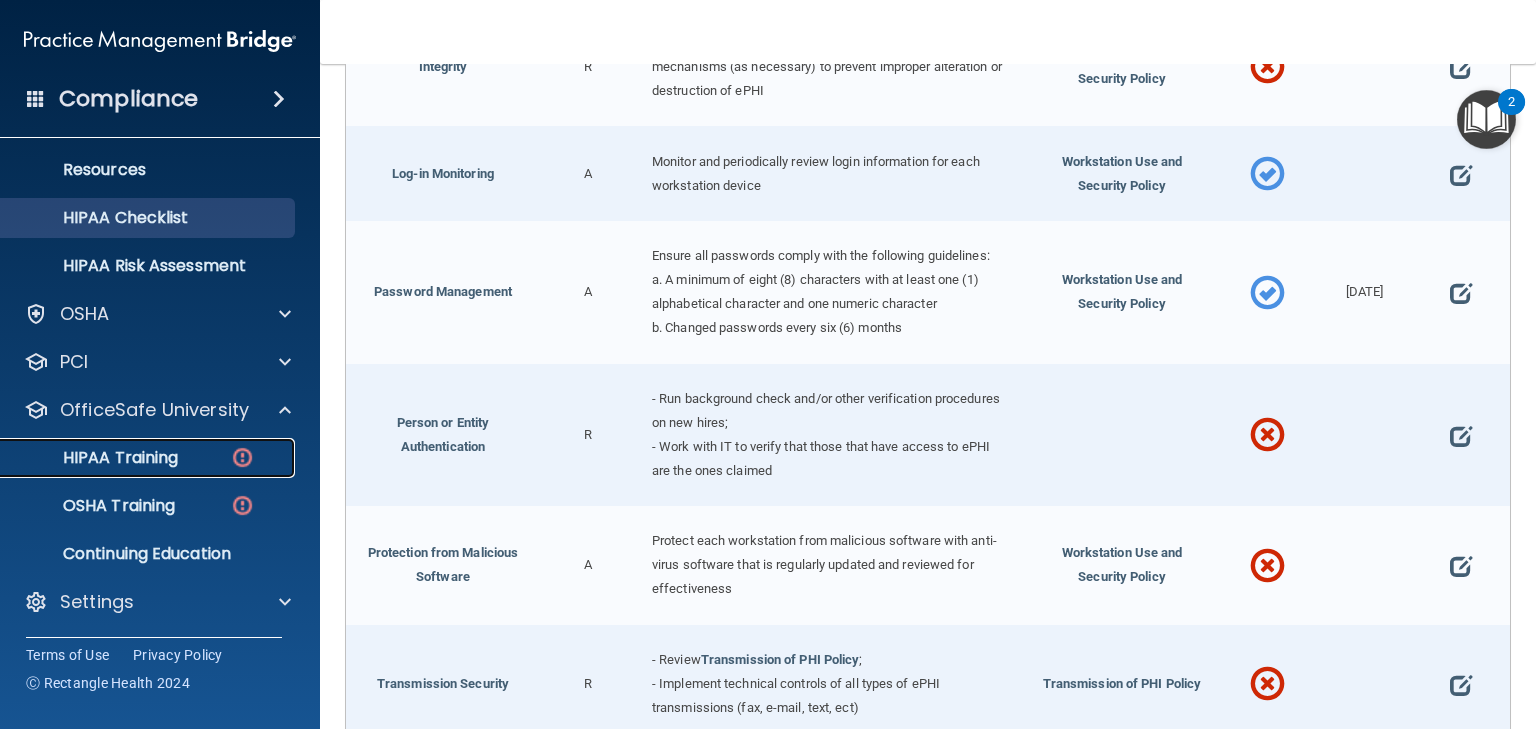 click on "HIPAA Training" at bounding box center (95, 458) 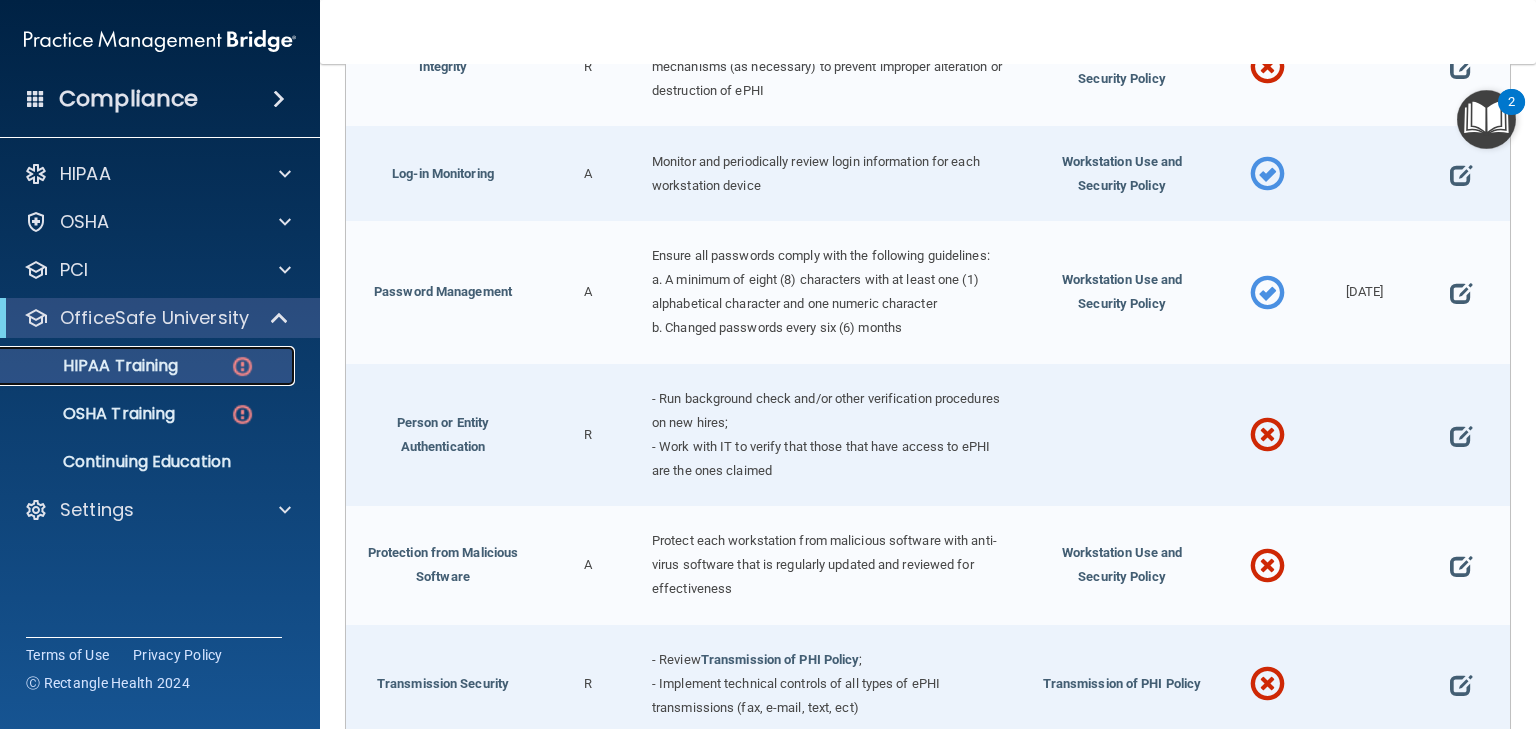 scroll, scrollTop: 0, scrollLeft: 0, axis: both 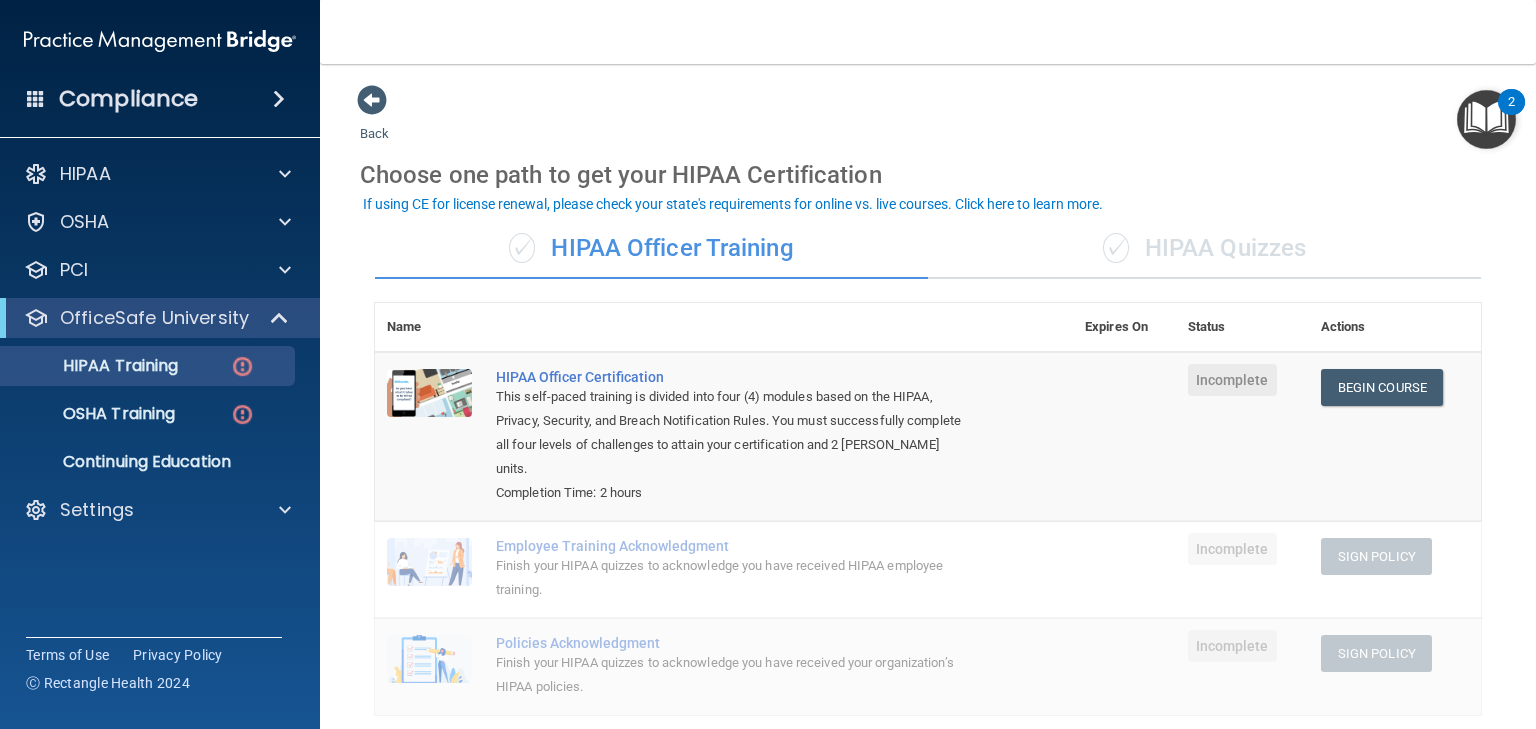 click on "✓   HIPAA Quizzes" at bounding box center (1204, 249) 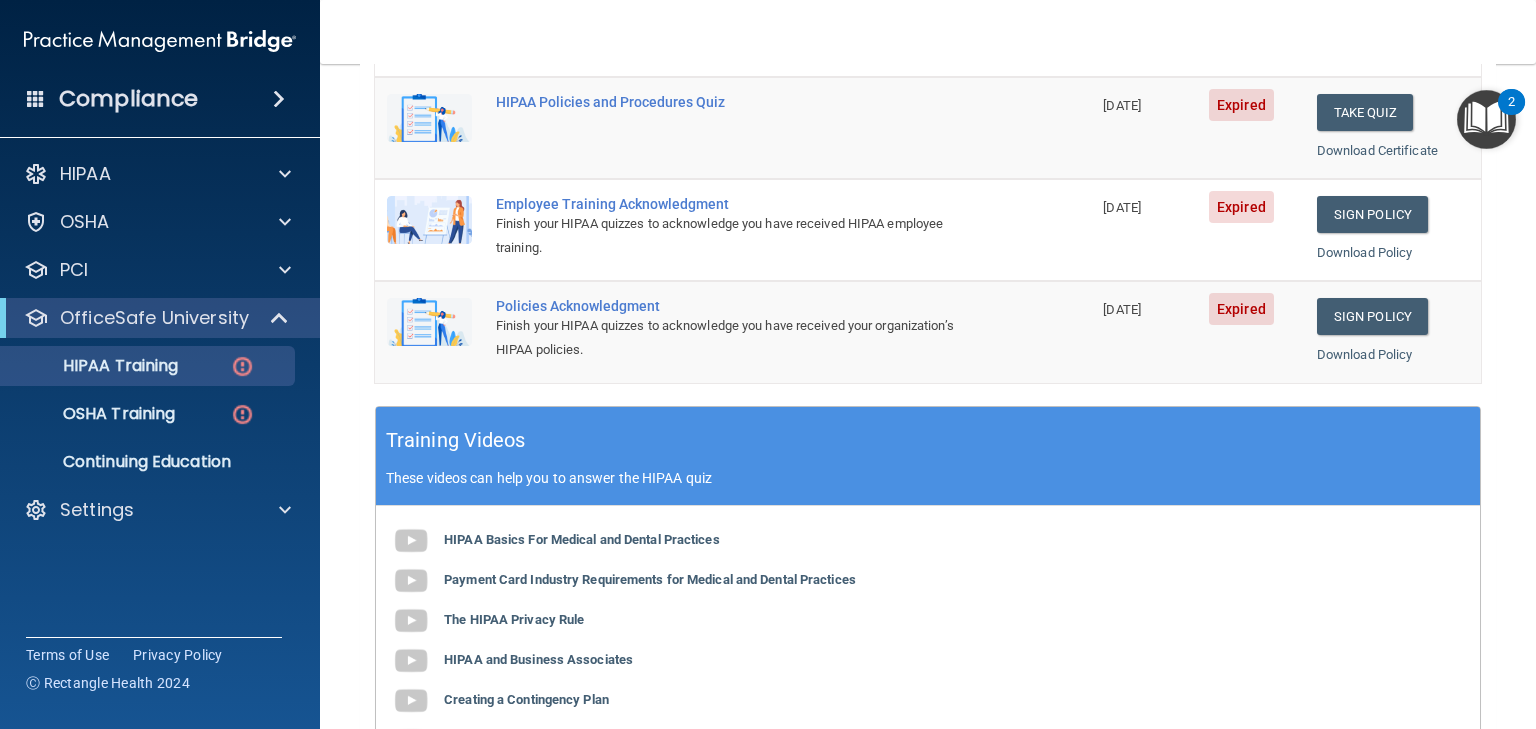 scroll, scrollTop: 640, scrollLeft: 0, axis: vertical 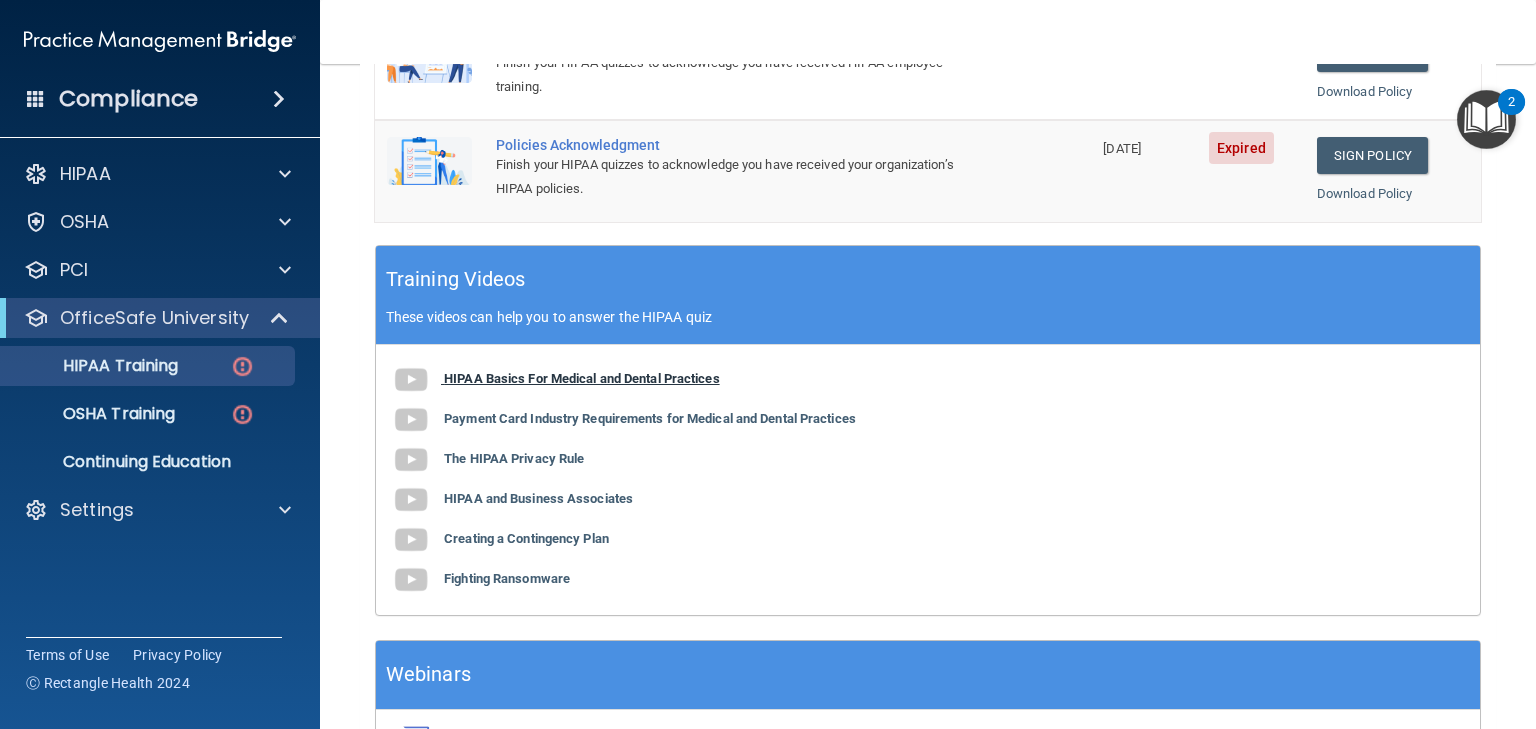 click on "HIPAA Basics For Medical and Dental Practices" at bounding box center (582, 378) 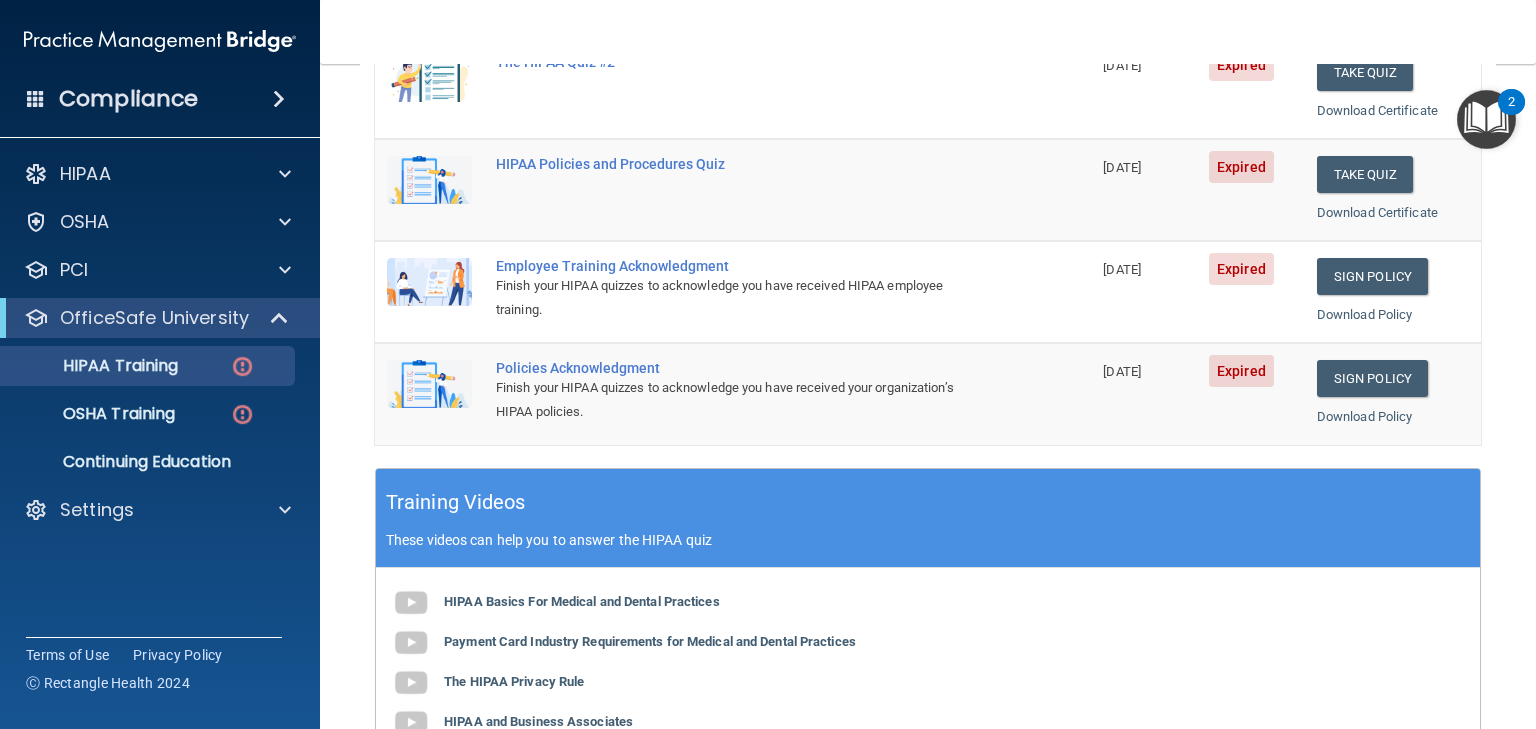 scroll, scrollTop: 320, scrollLeft: 0, axis: vertical 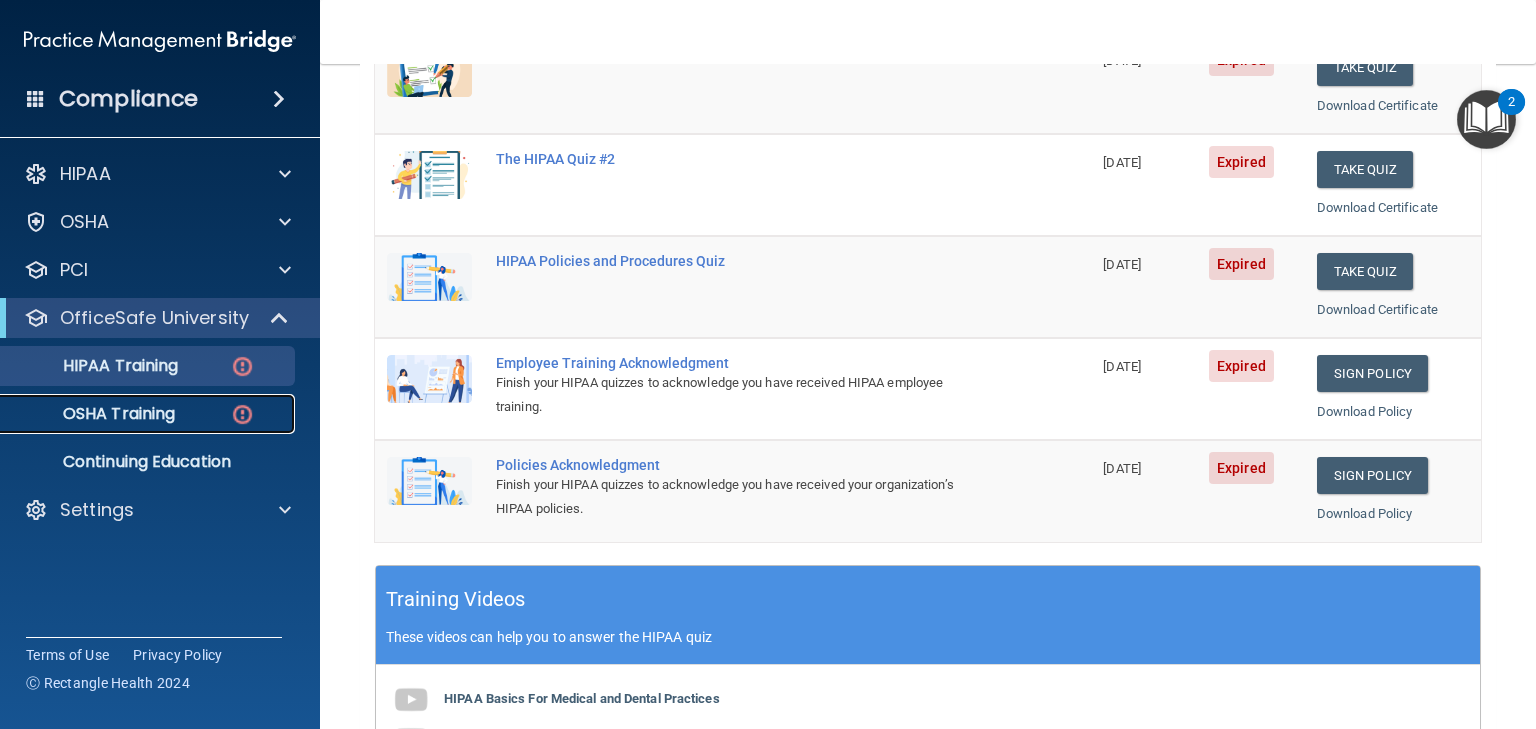 click on "OSHA Training" at bounding box center [94, 414] 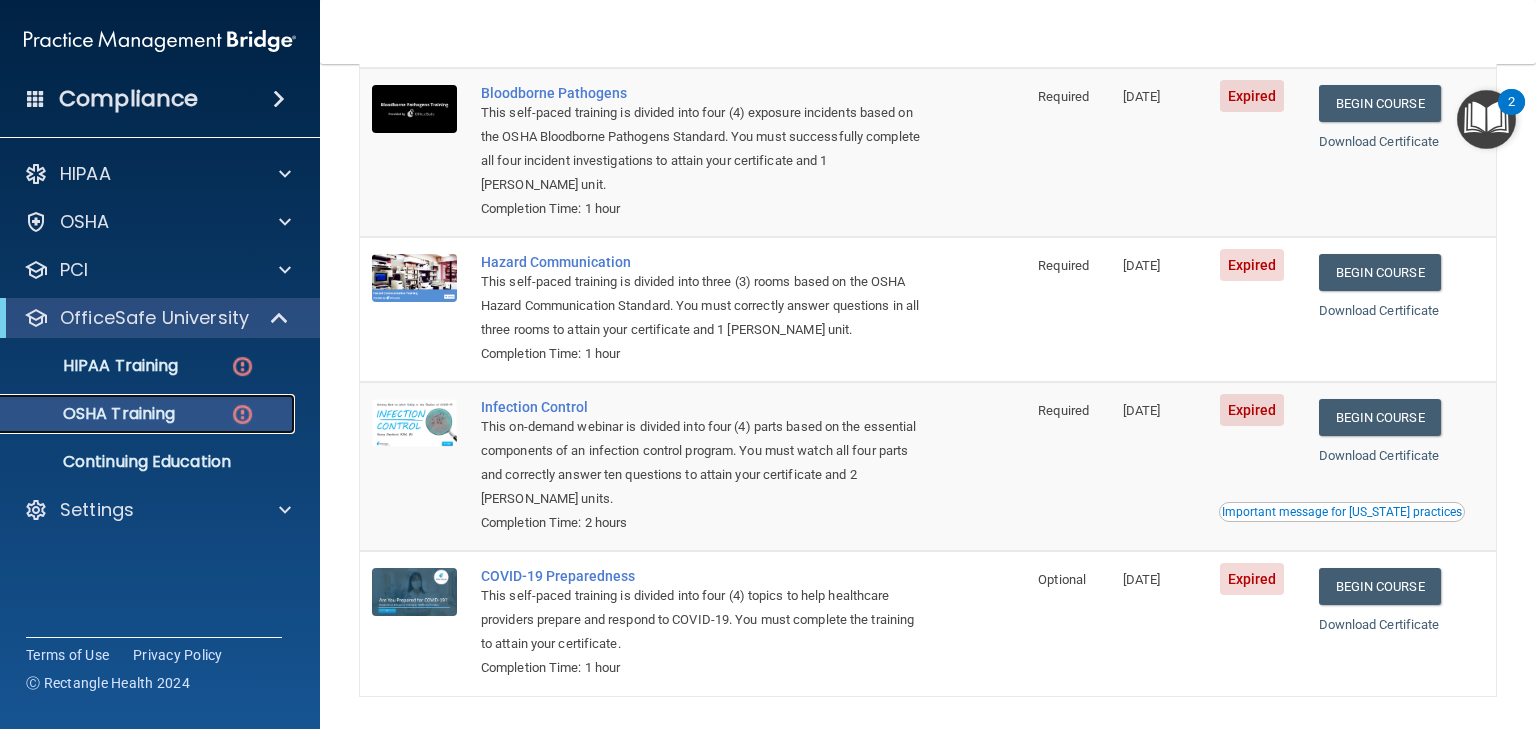 scroll, scrollTop: 125, scrollLeft: 0, axis: vertical 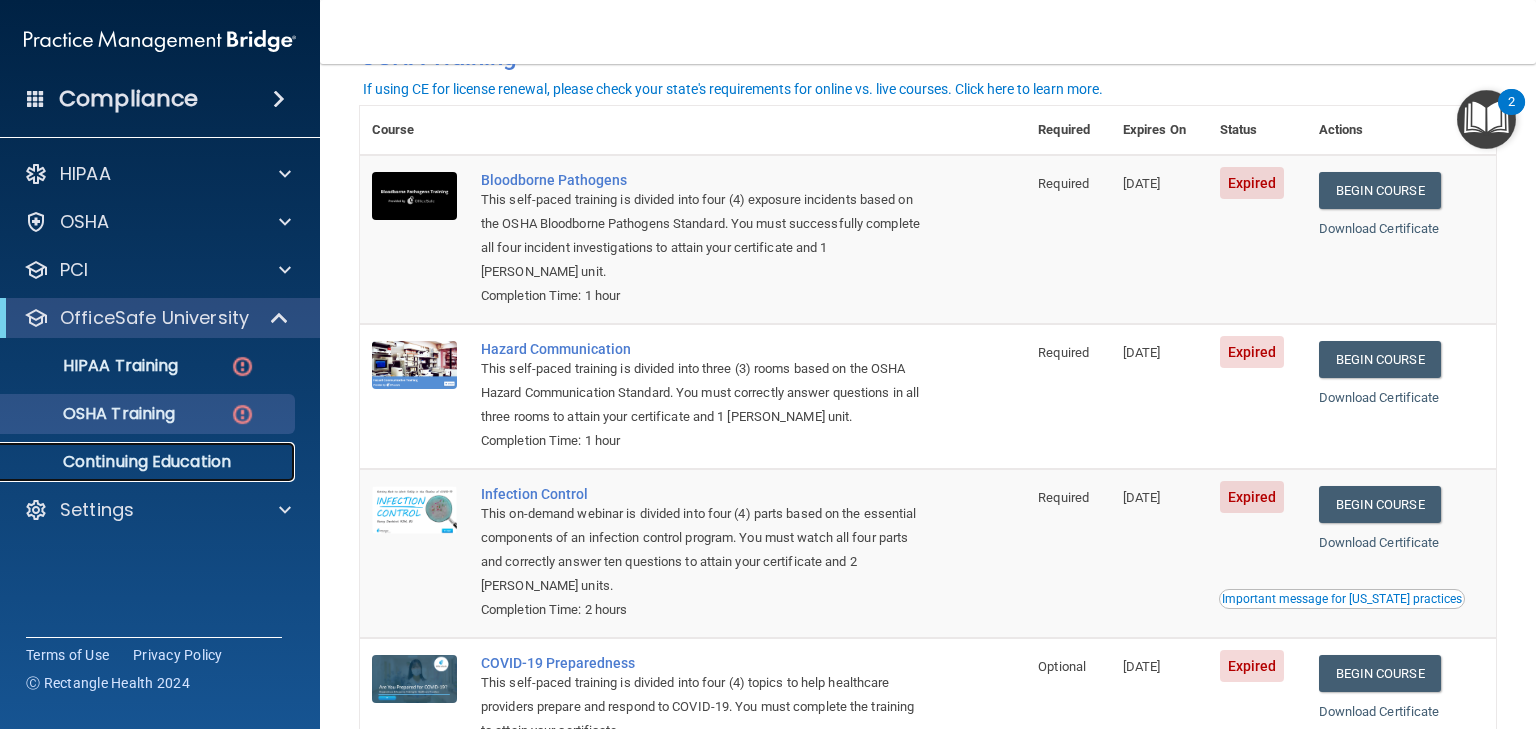 click on "Continuing Education" at bounding box center (149, 462) 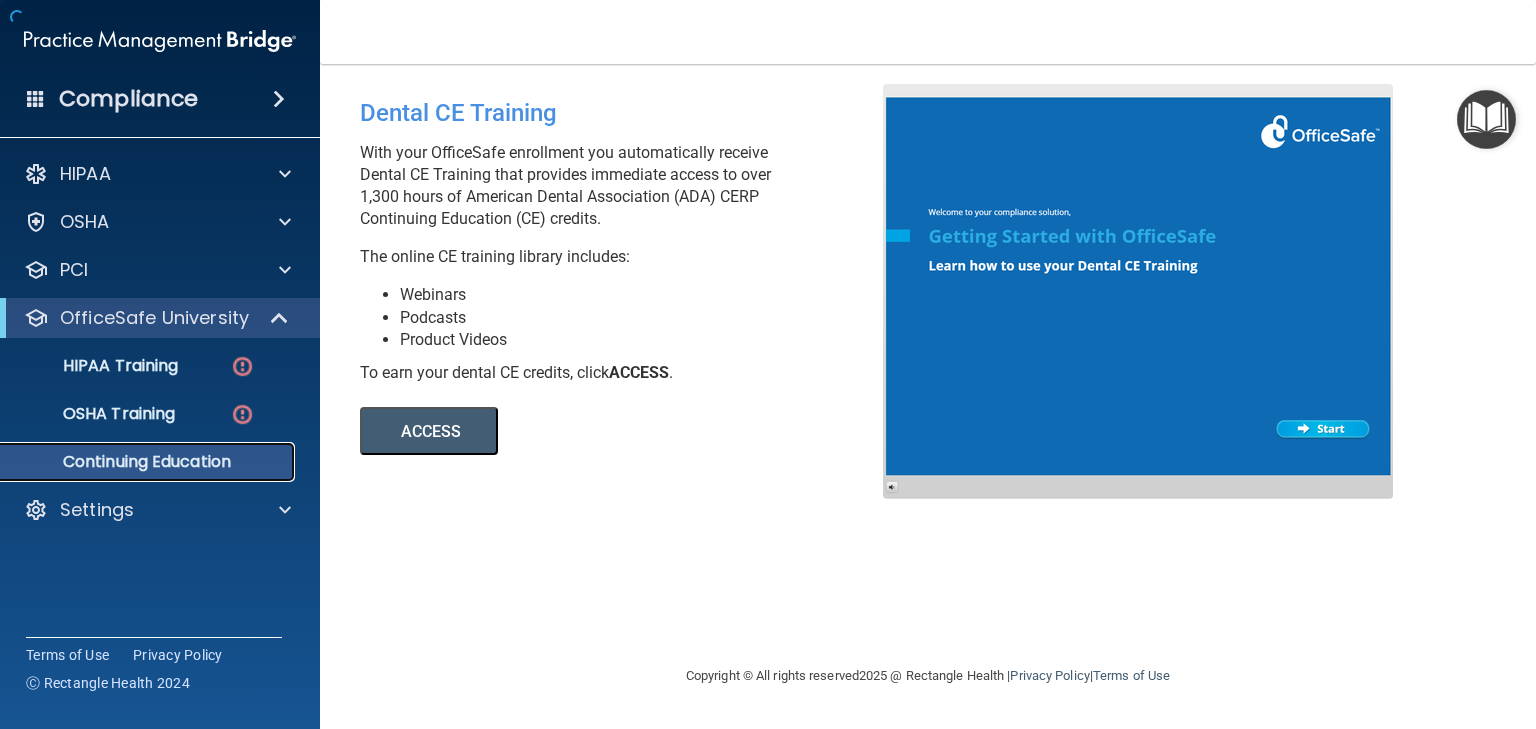 scroll, scrollTop: 0, scrollLeft: 0, axis: both 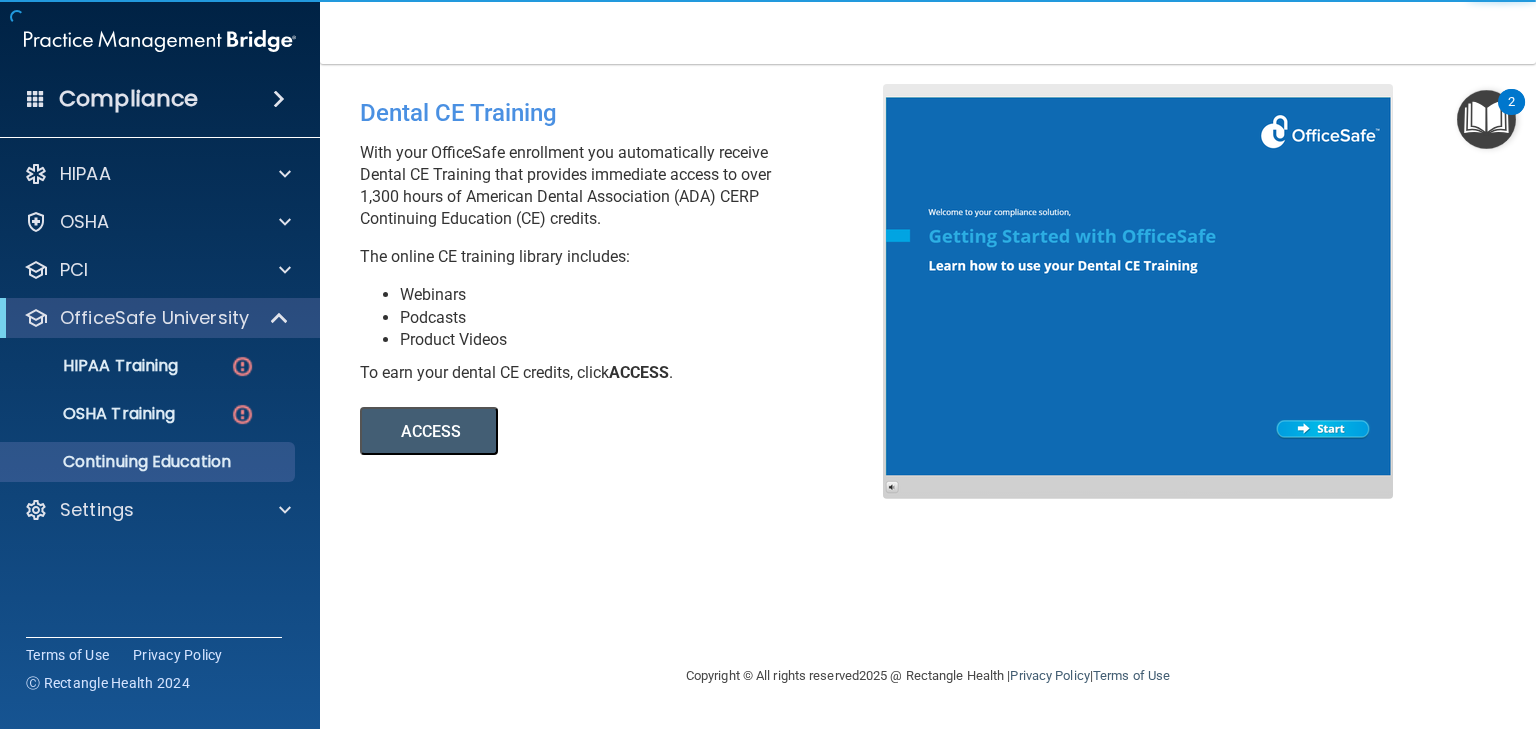 click on "ACCESS" at bounding box center (429, 431) 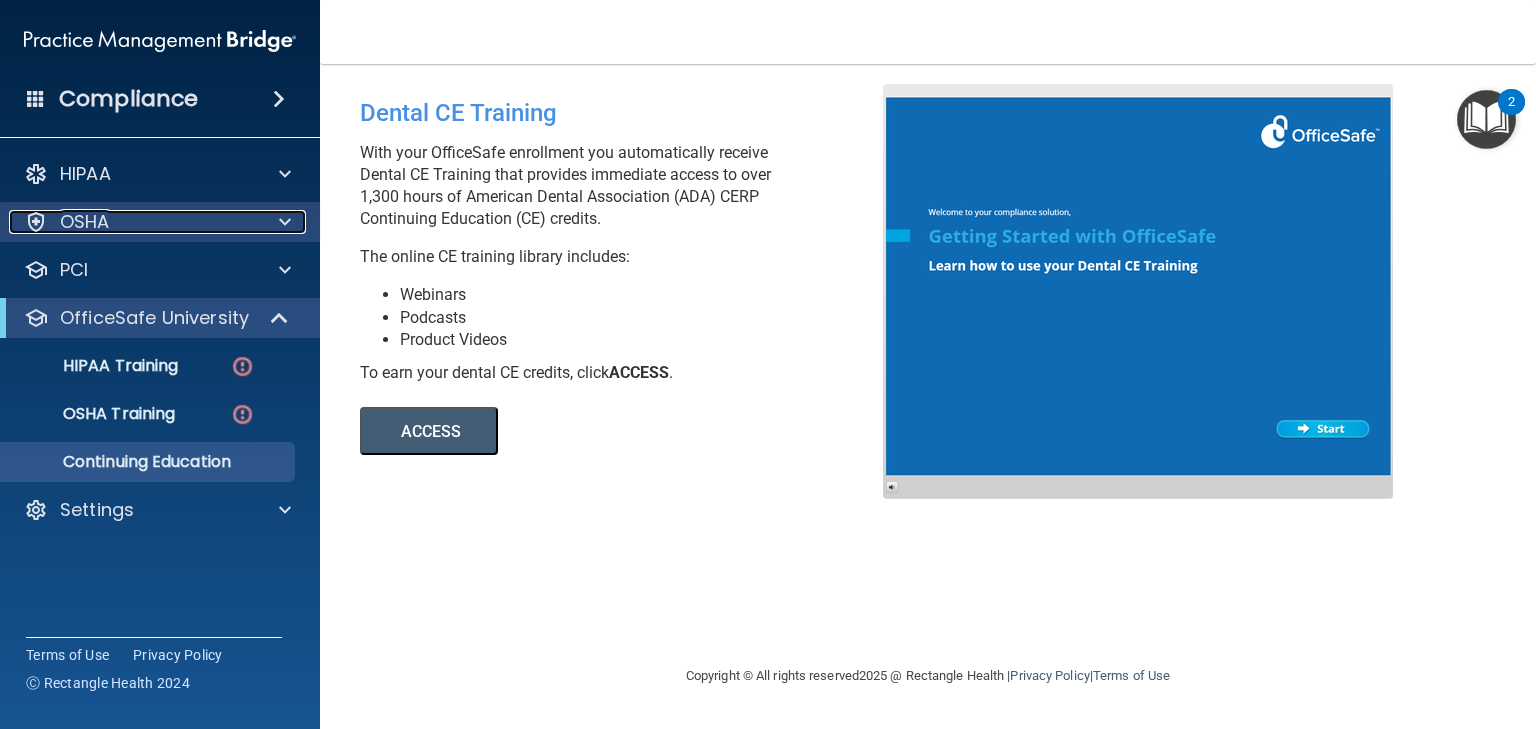 click on "OSHA" at bounding box center [85, 222] 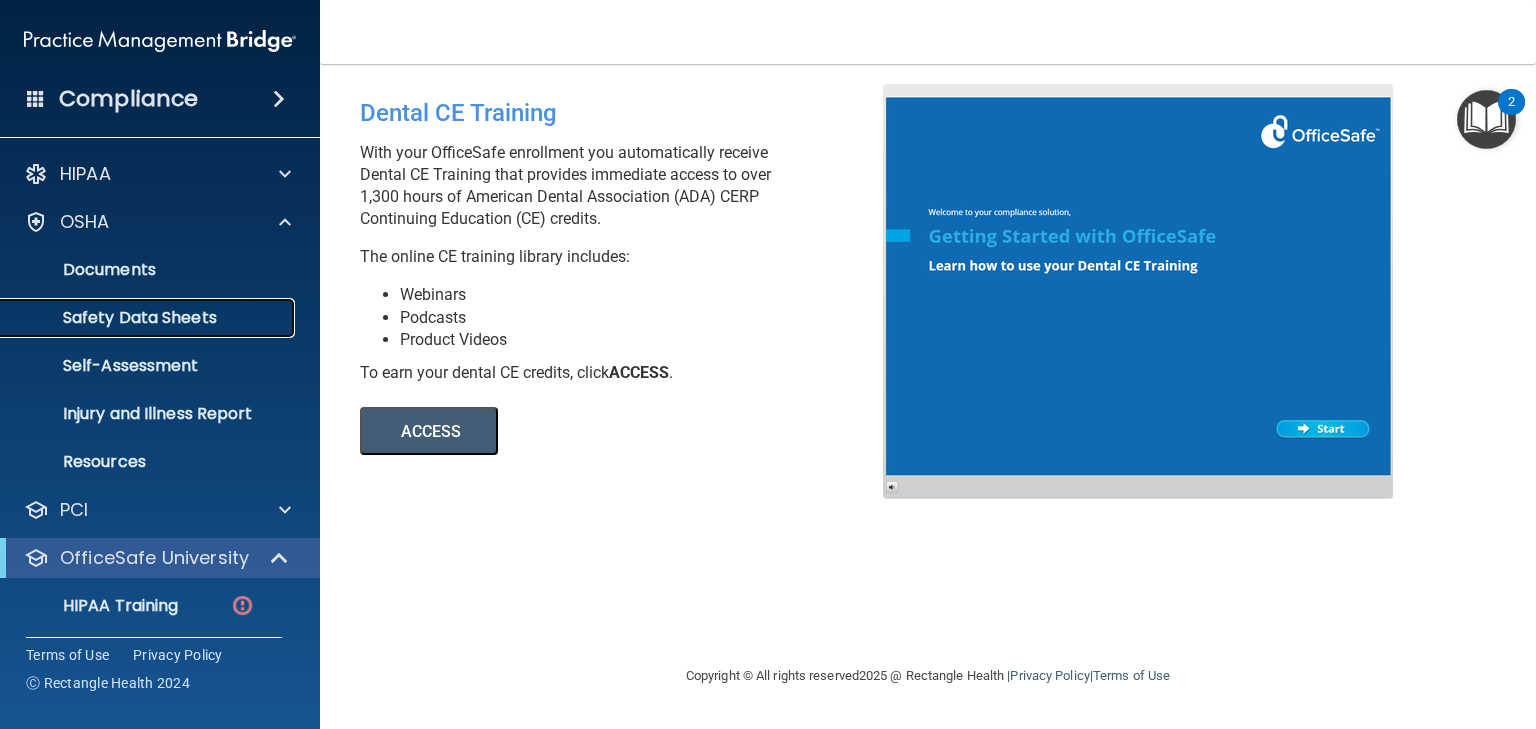 click on "Safety Data Sheets" at bounding box center (149, 318) 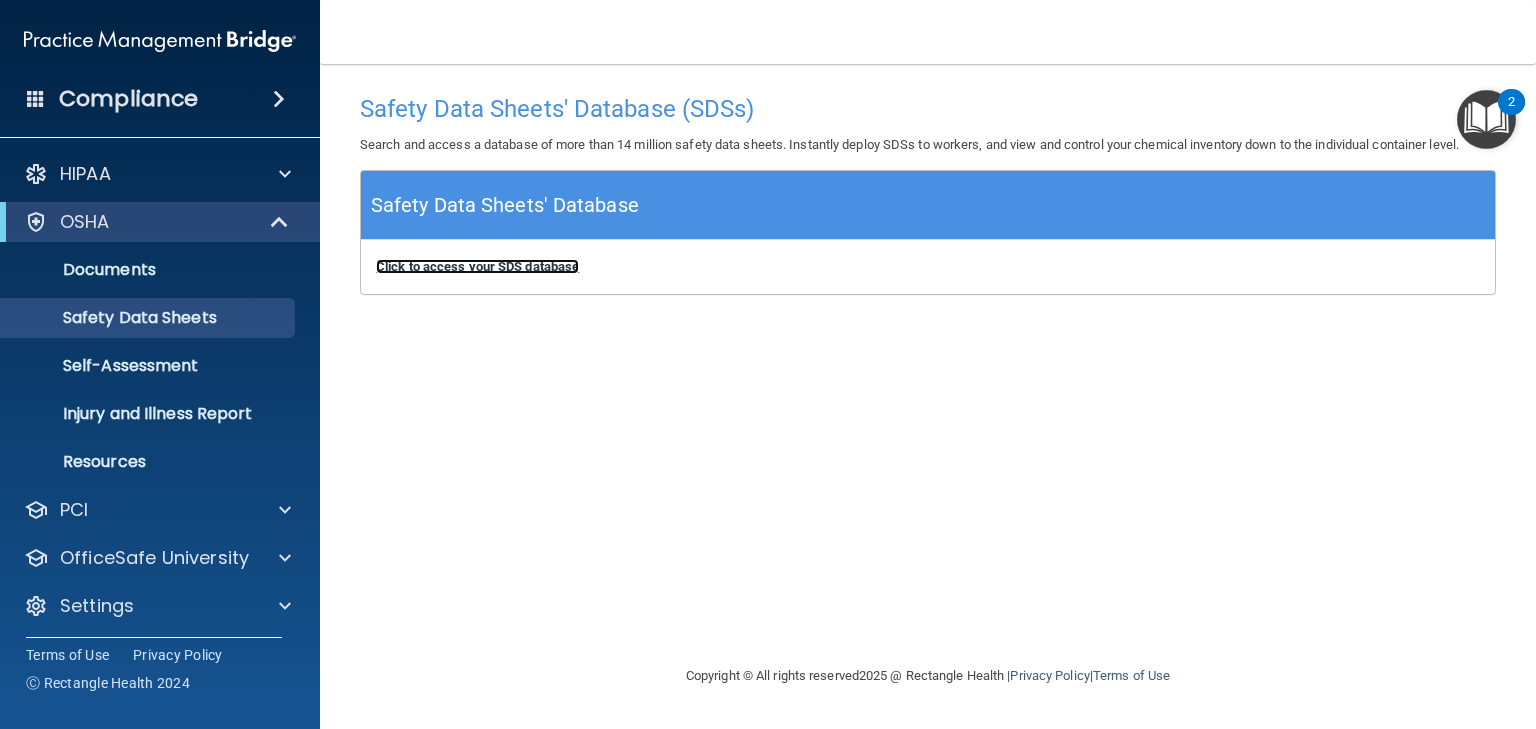 click on "Click to access your SDS database" at bounding box center (477, 266) 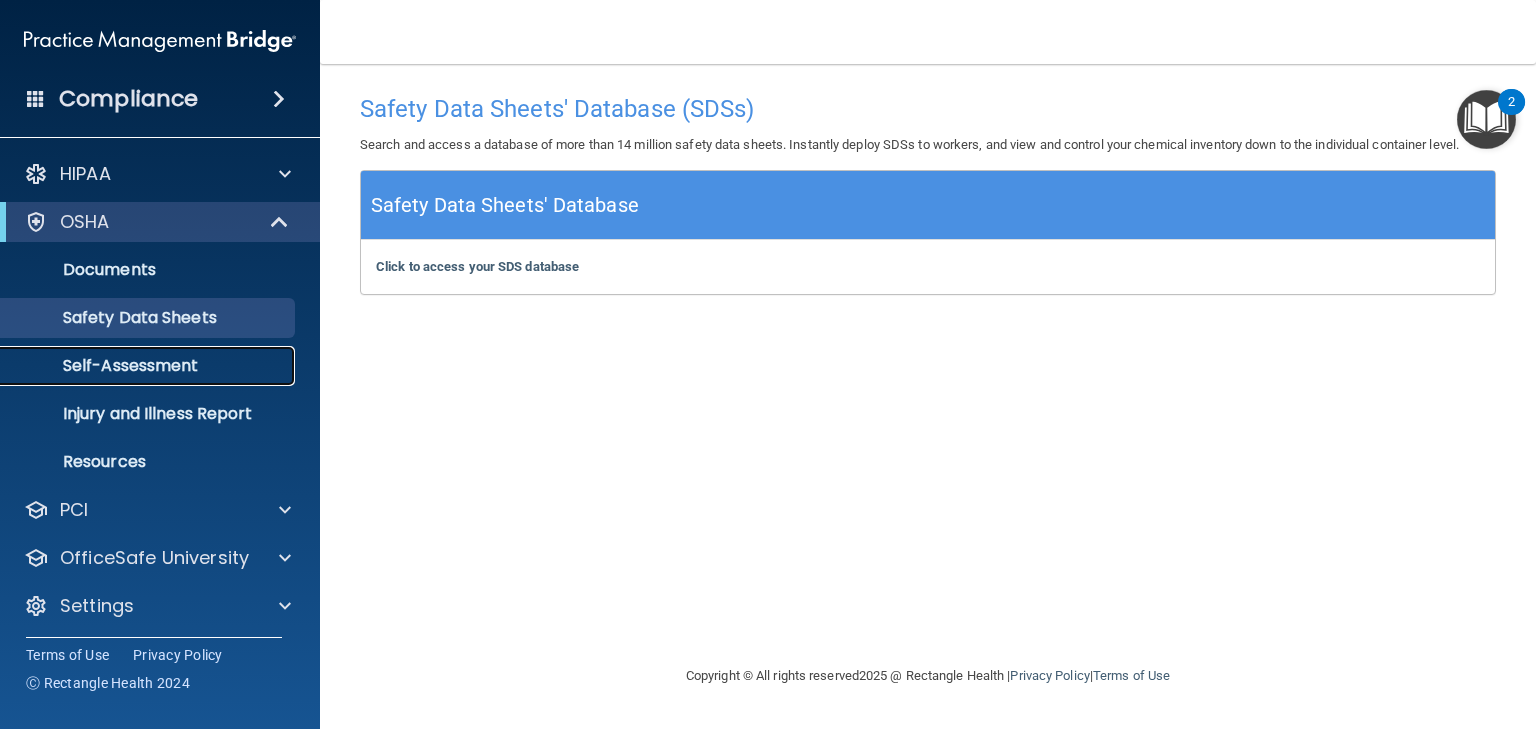 click on "Self-Assessment" at bounding box center (149, 366) 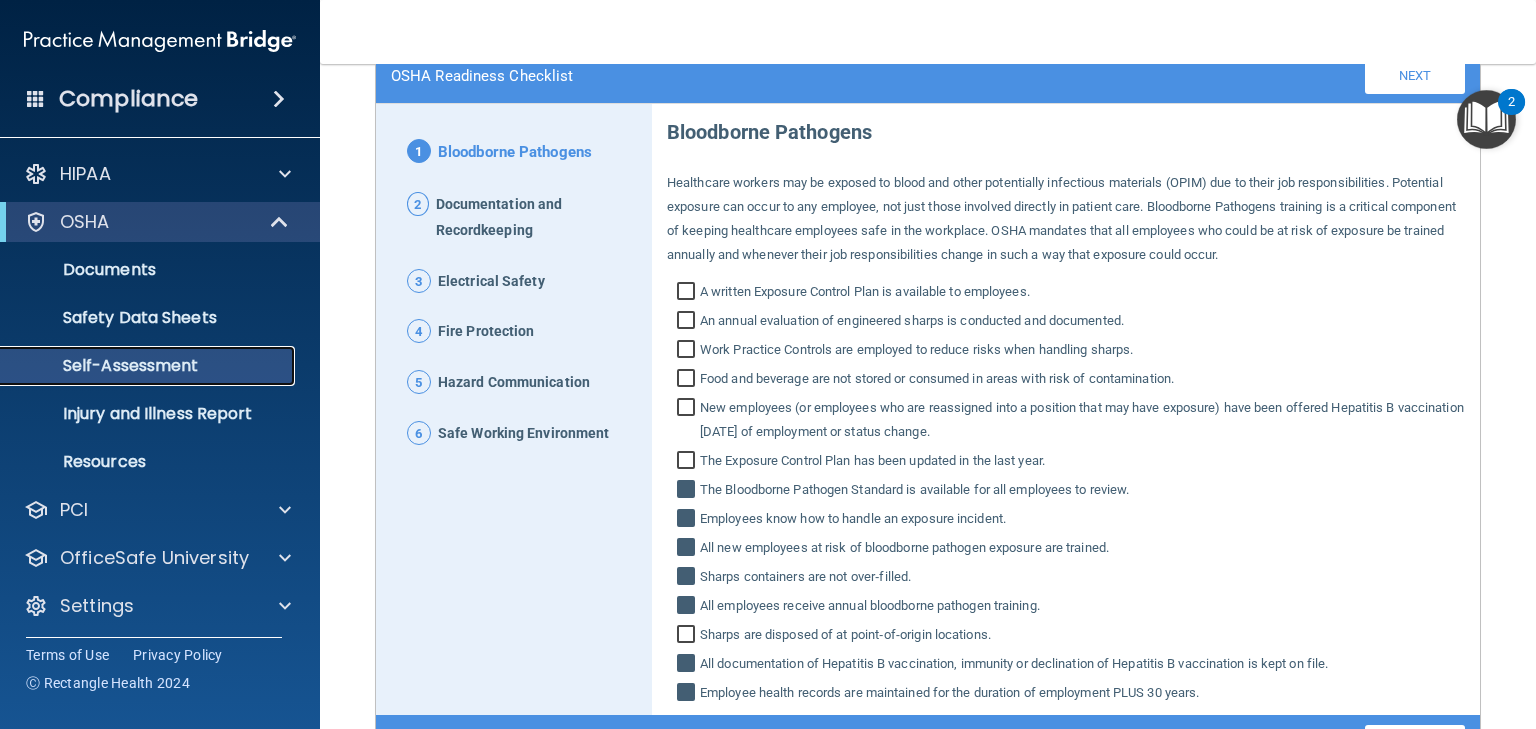 scroll, scrollTop: 281, scrollLeft: 0, axis: vertical 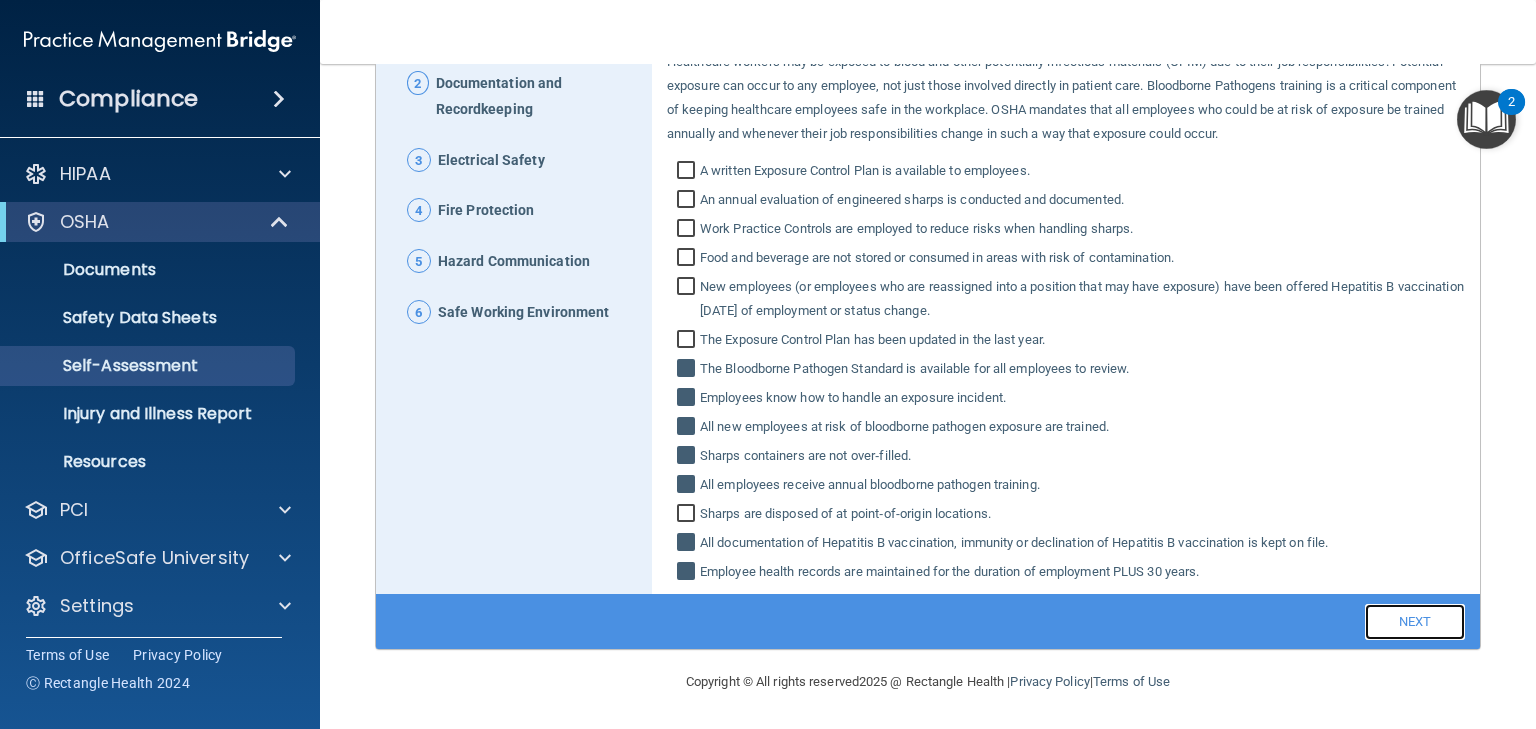 click on "Next" at bounding box center [1415, 622] 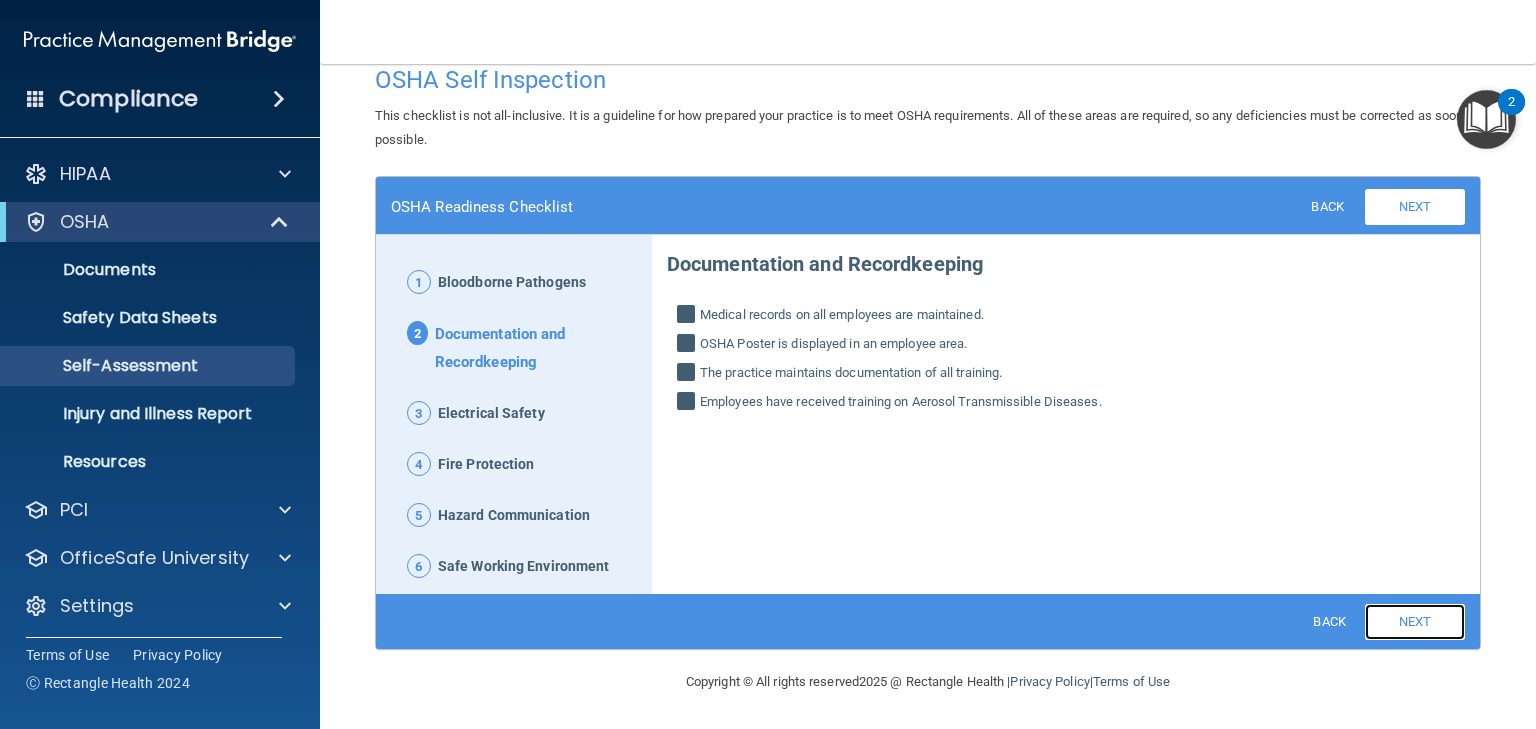 click on "Next" at bounding box center (1415, 622) 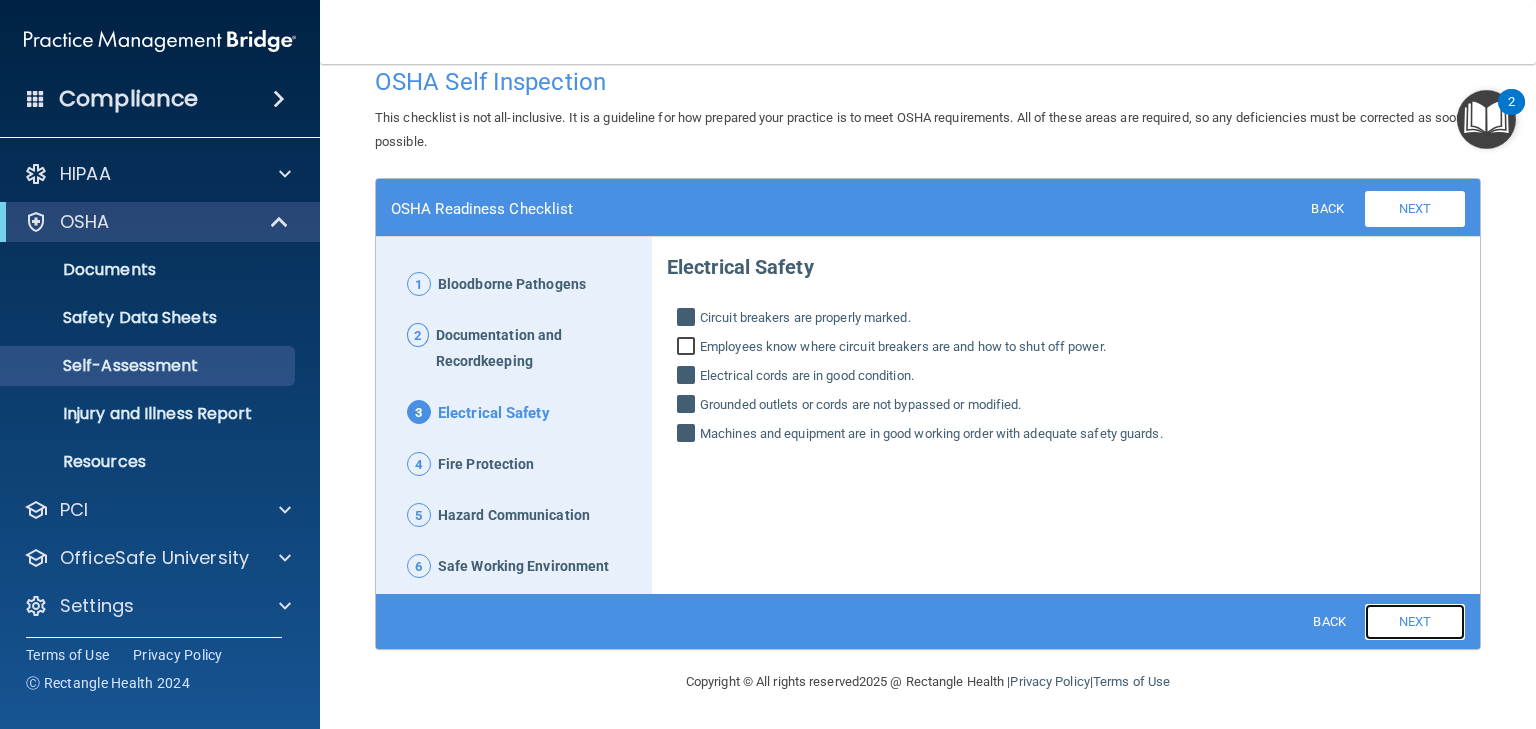 click on "Next" at bounding box center (1415, 622) 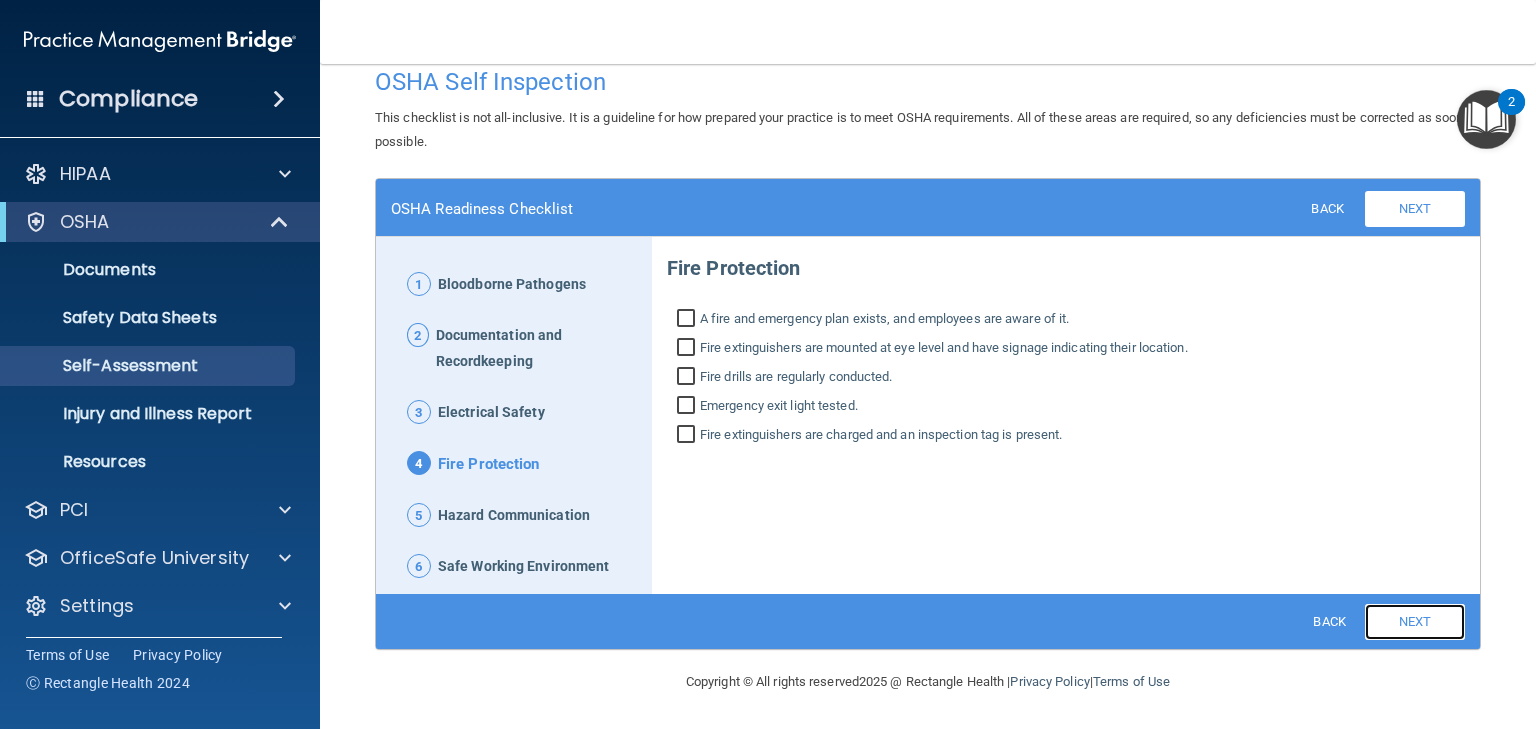 click on "Next" at bounding box center (1415, 622) 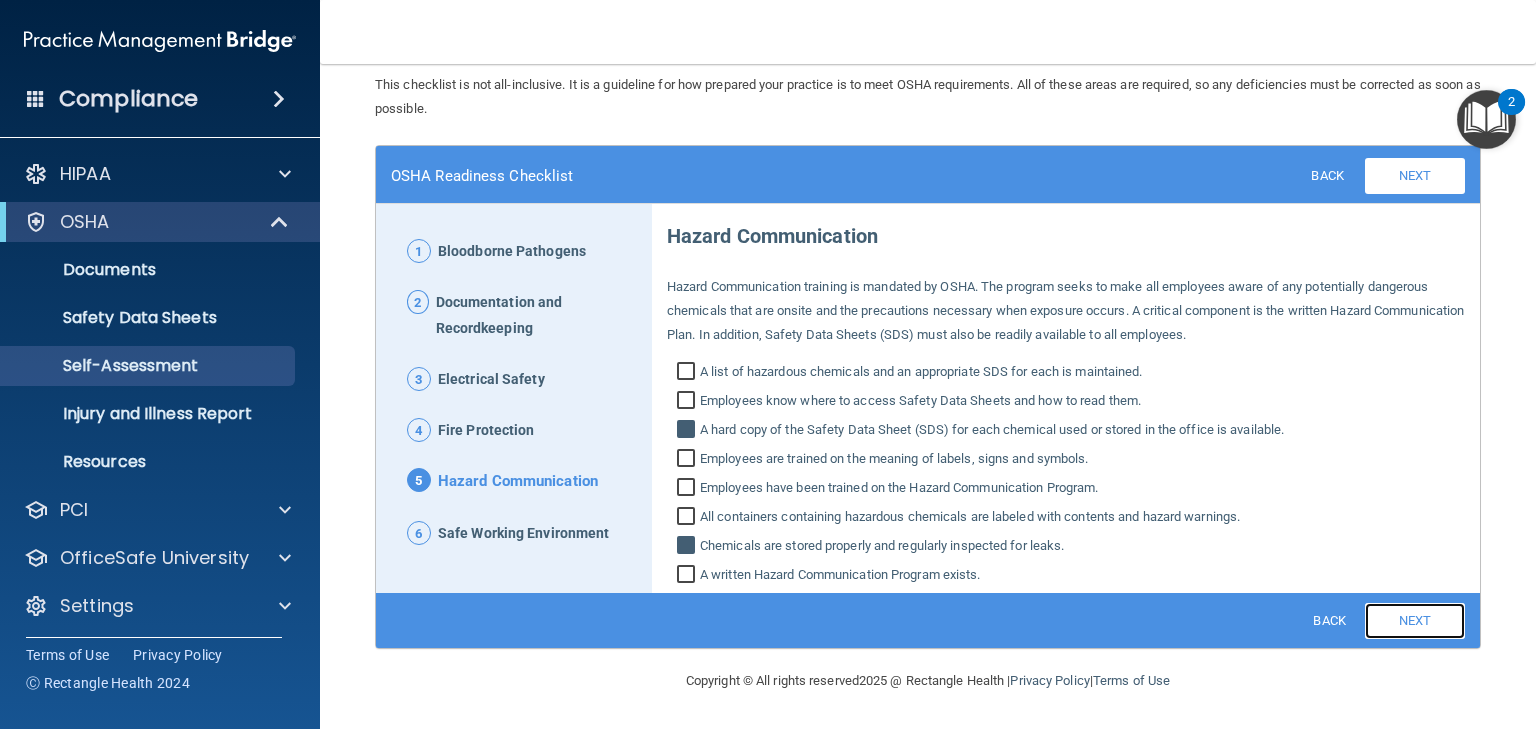 click on "Next" at bounding box center [1415, 621] 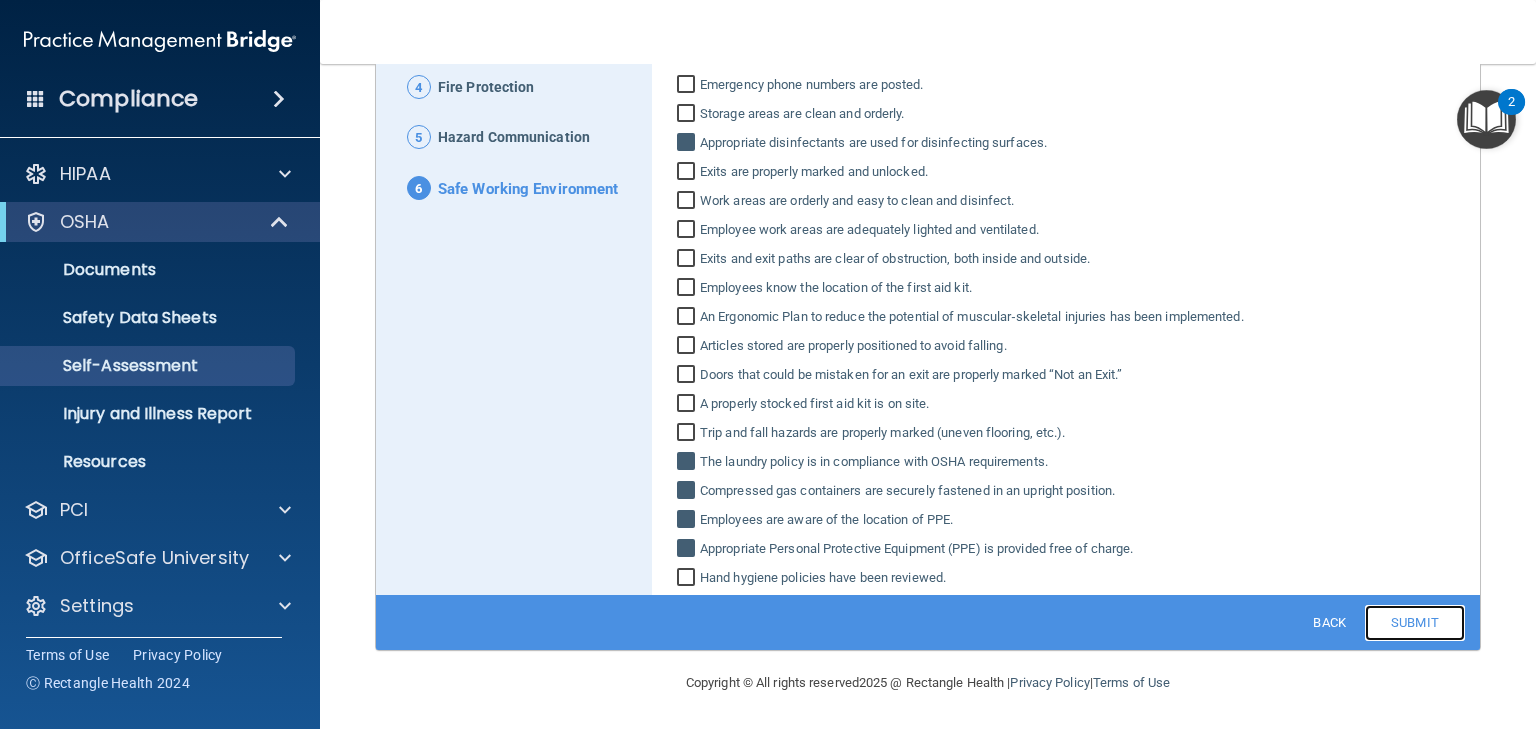 scroll, scrollTop: 404, scrollLeft: 0, axis: vertical 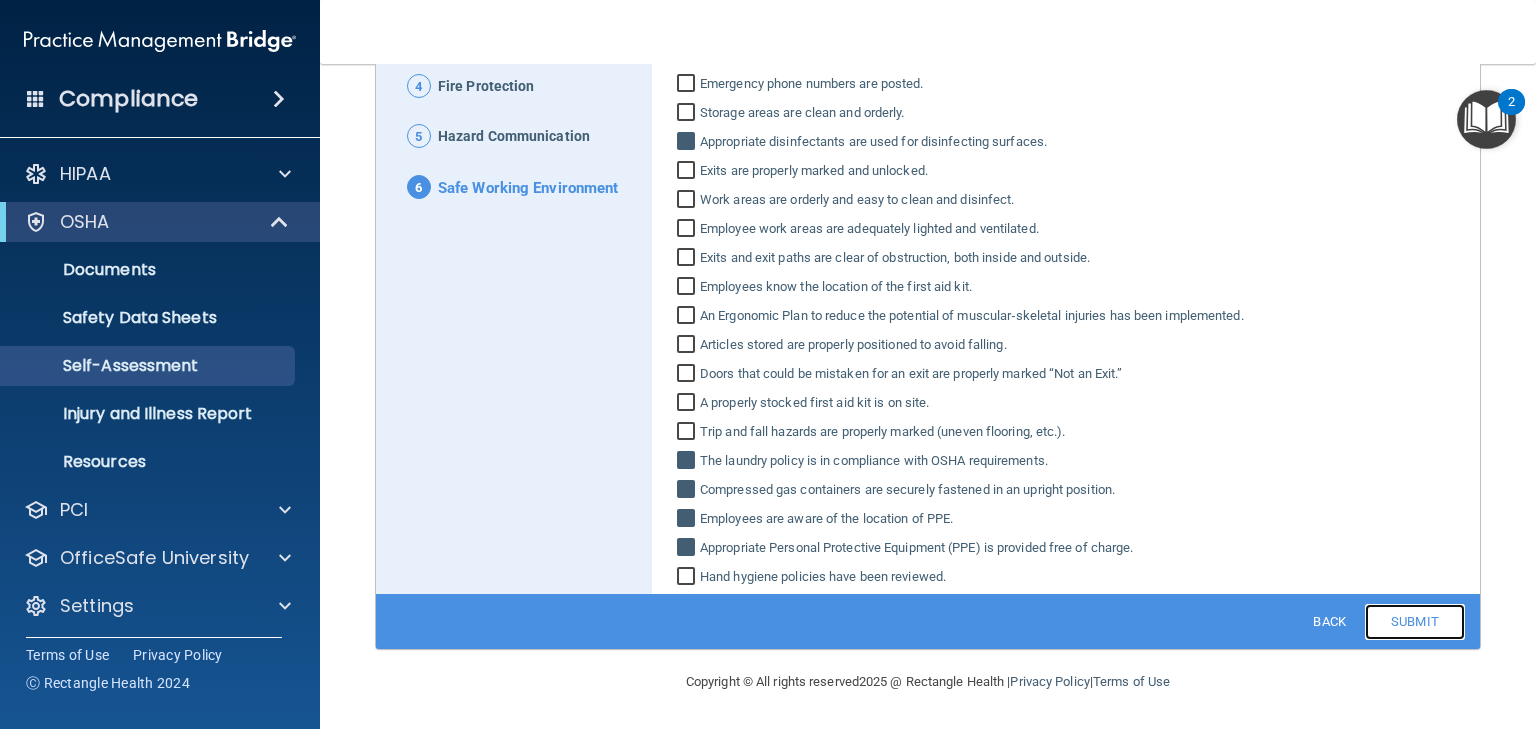 click on "Submit" at bounding box center [1415, 622] 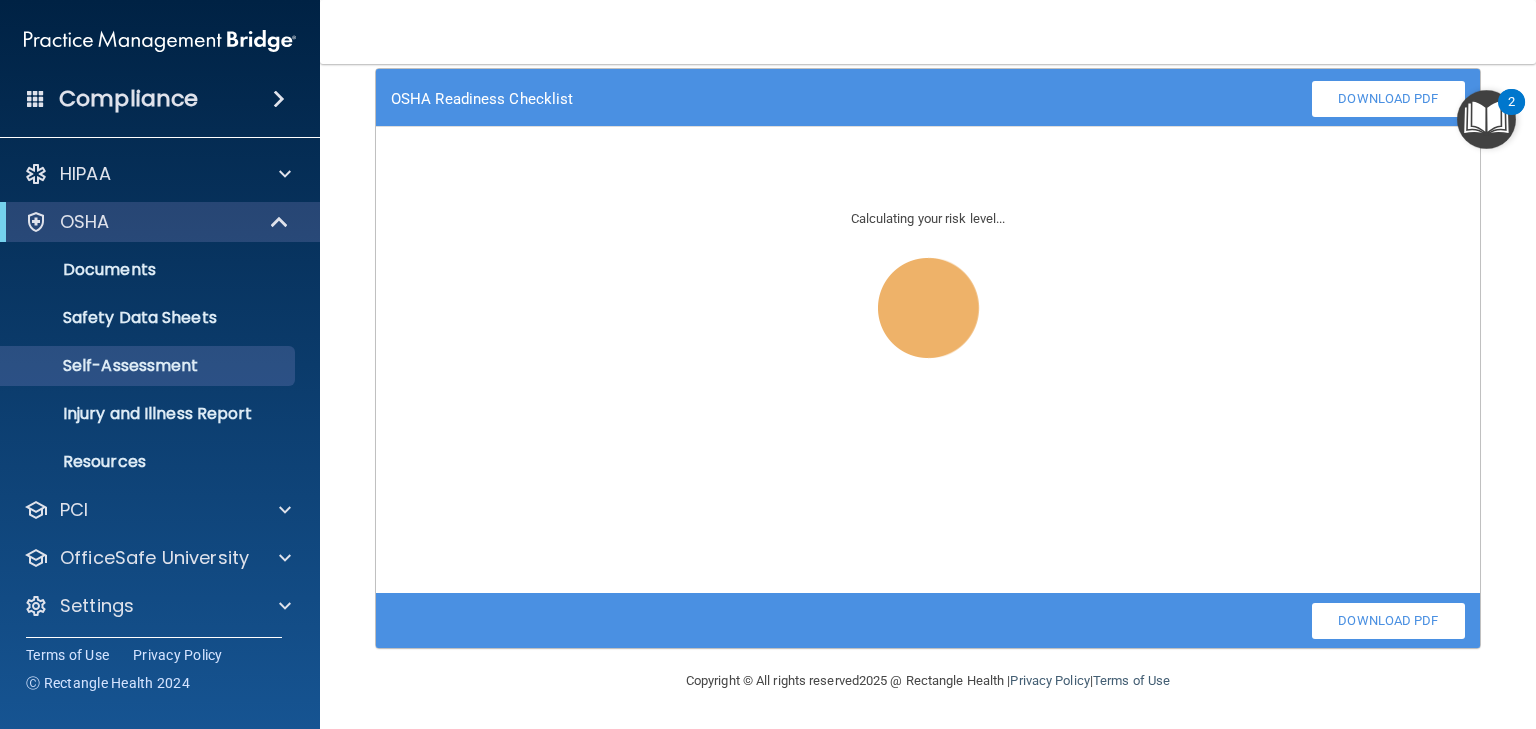 scroll, scrollTop: 136, scrollLeft: 0, axis: vertical 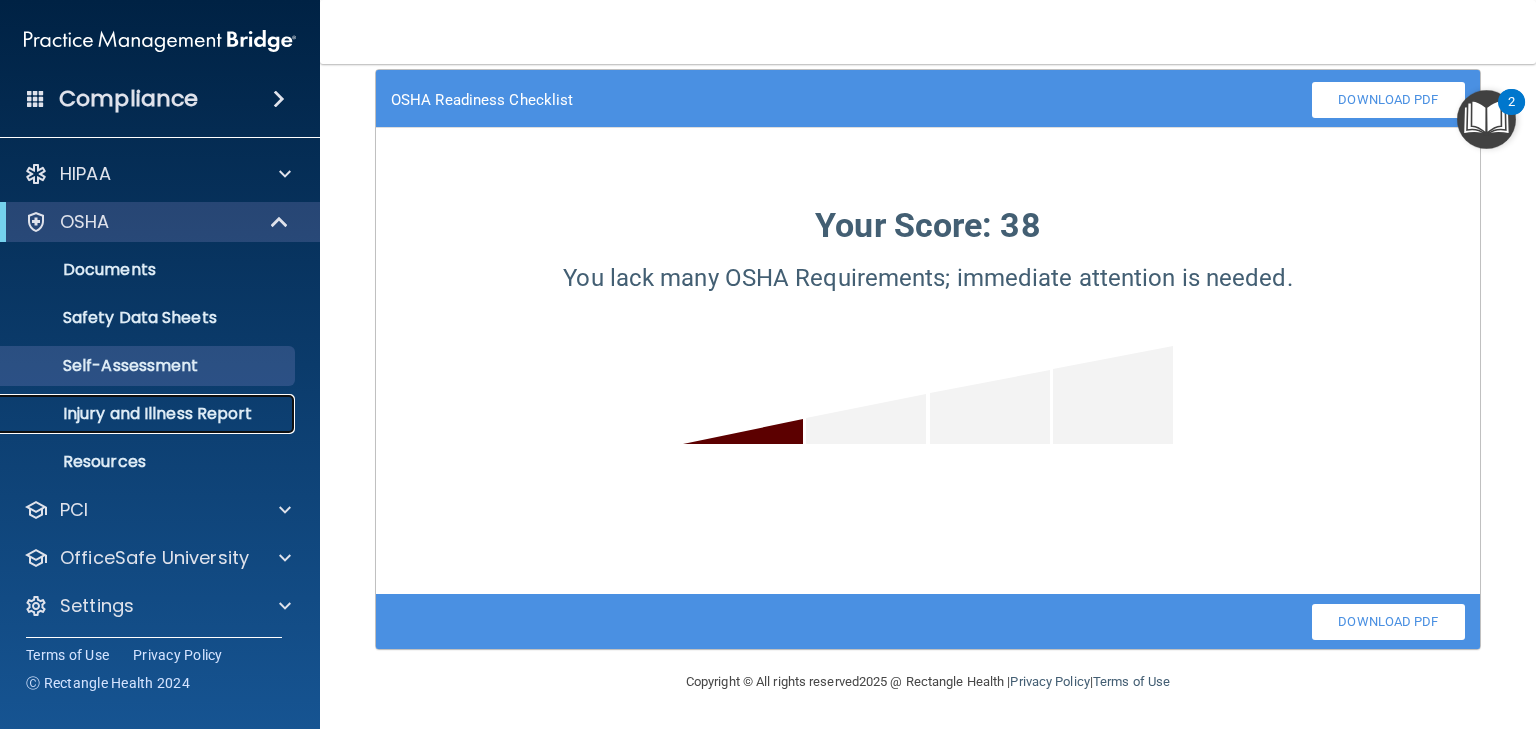 drag, startPoint x: 136, startPoint y: 416, endPoint x: 133, endPoint y: 400, distance: 16.27882 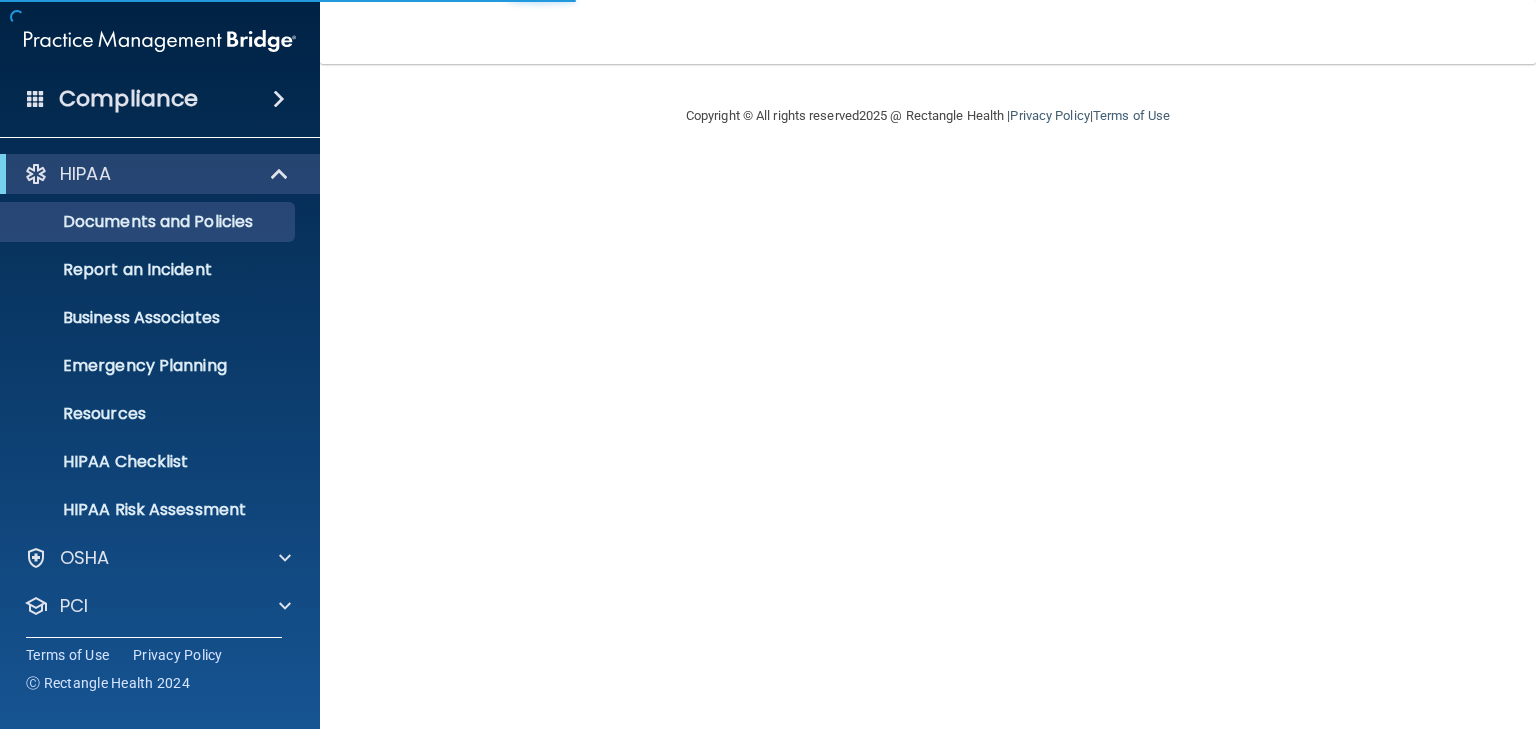 scroll, scrollTop: 0, scrollLeft: 0, axis: both 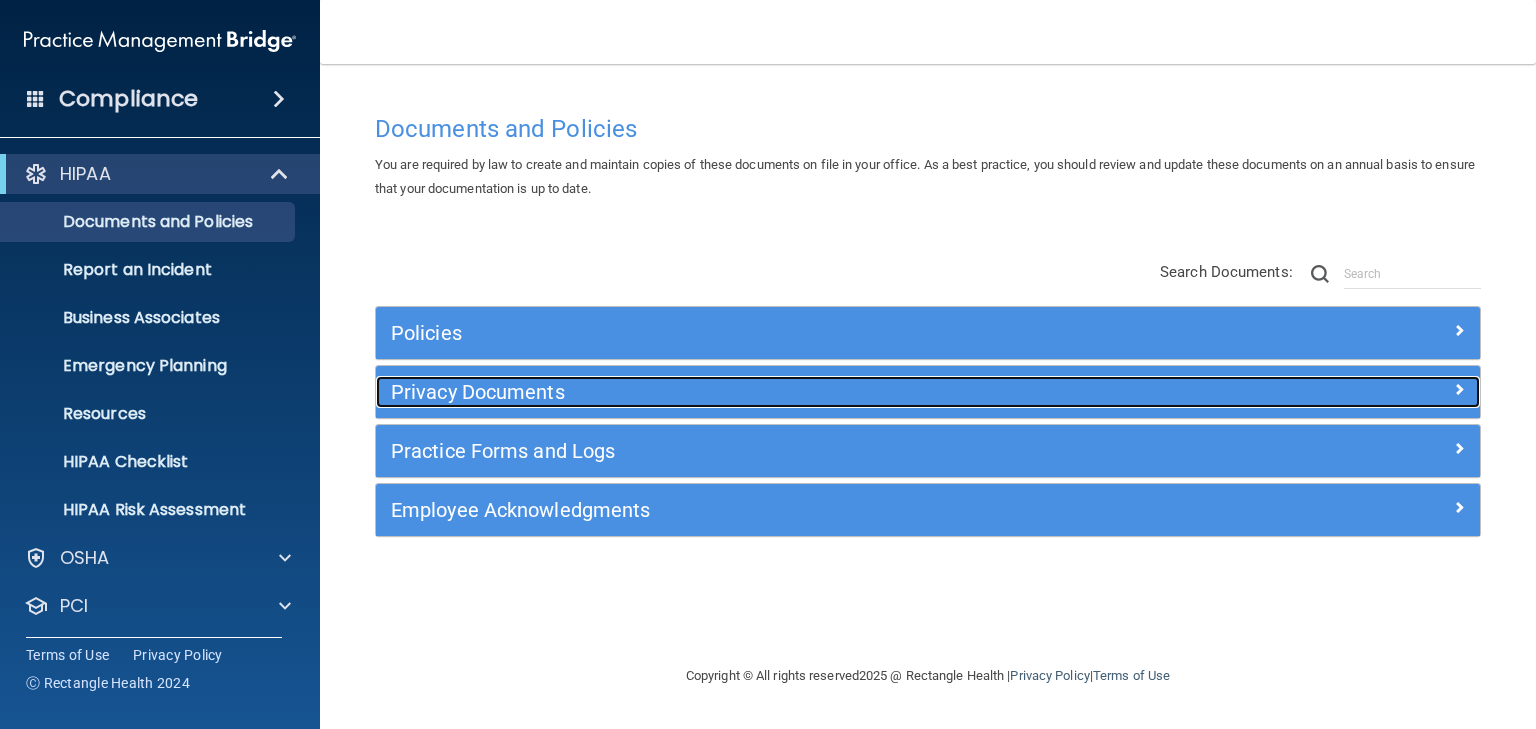click on "Privacy Documents" at bounding box center (790, 392) 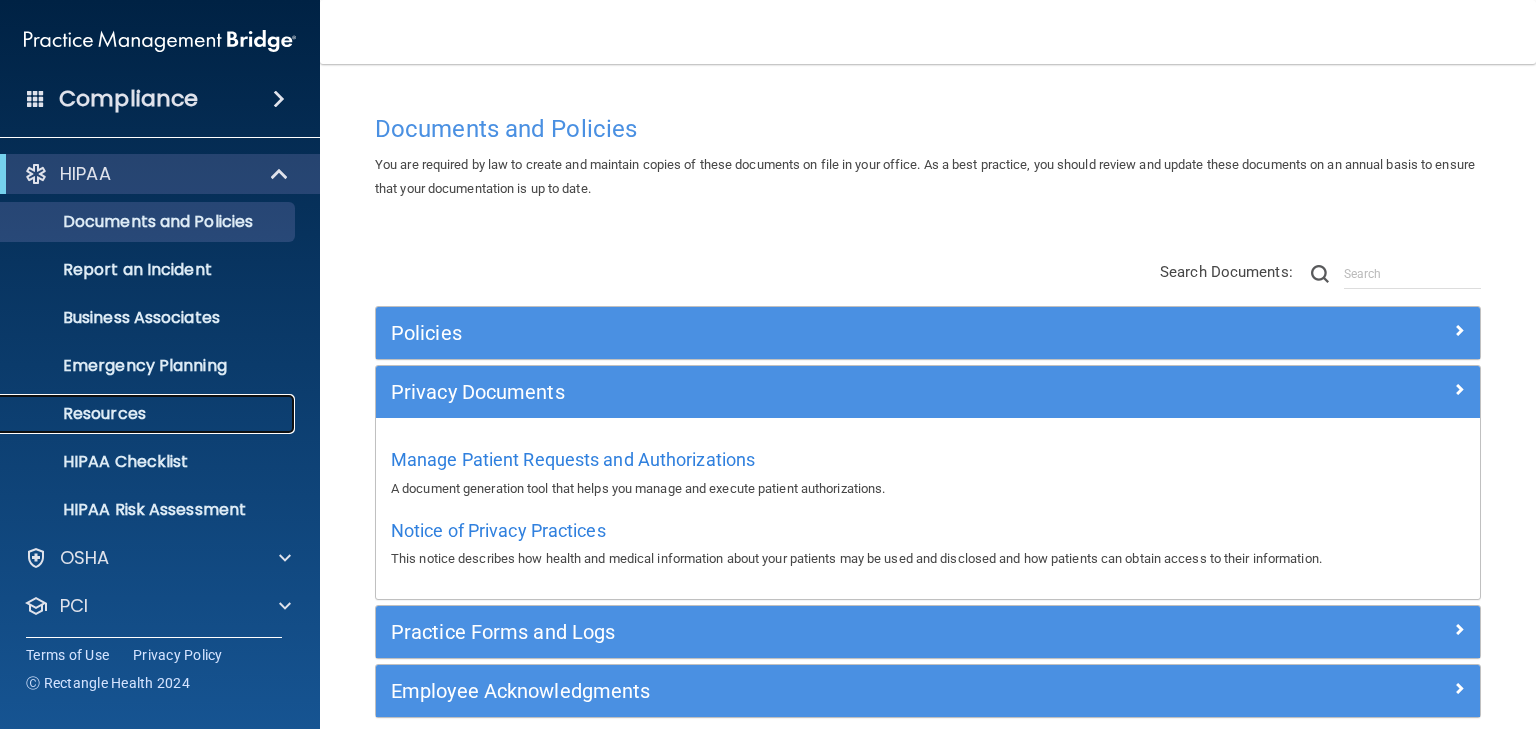 click on "Resources" at bounding box center [149, 414] 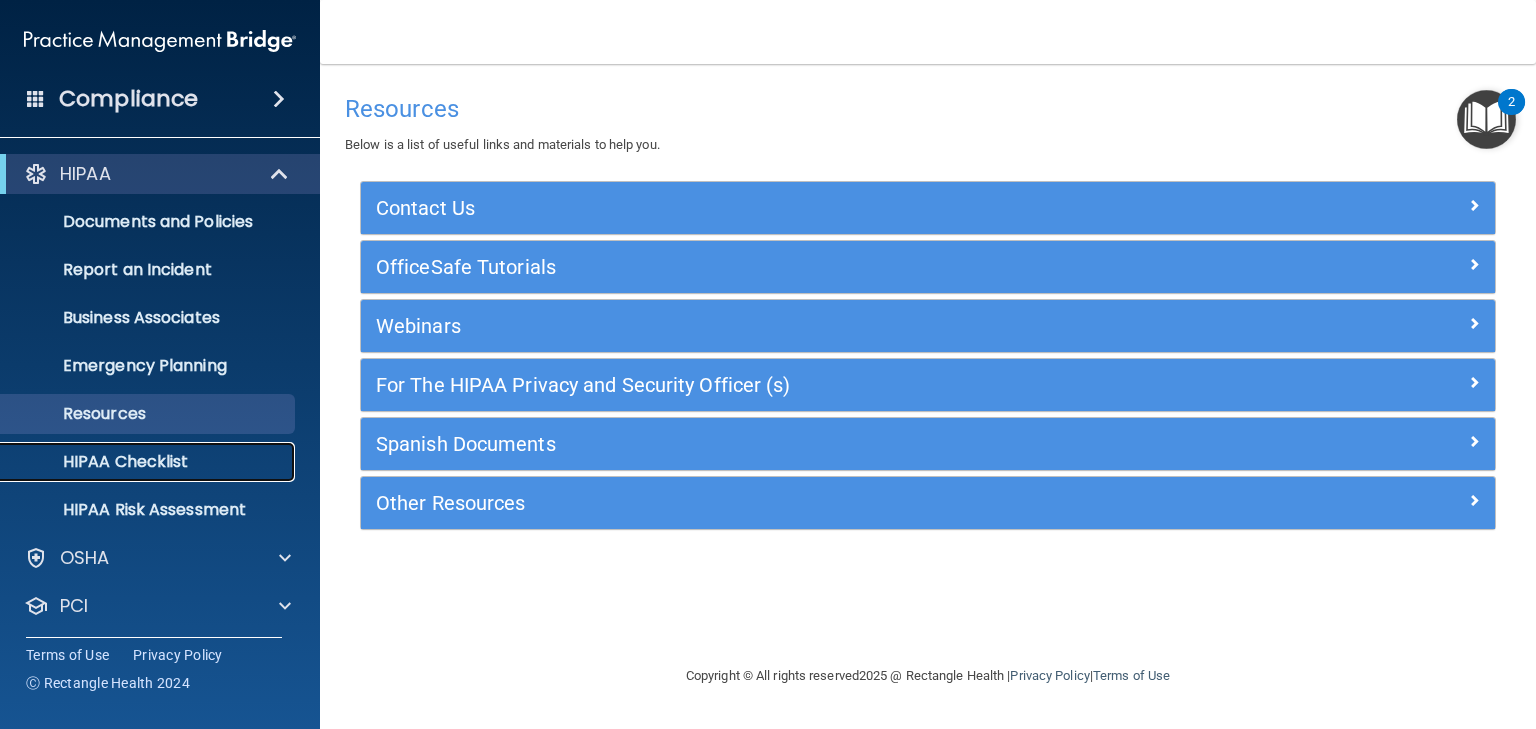 click on "HIPAA Checklist" at bounding box center [149, 462] 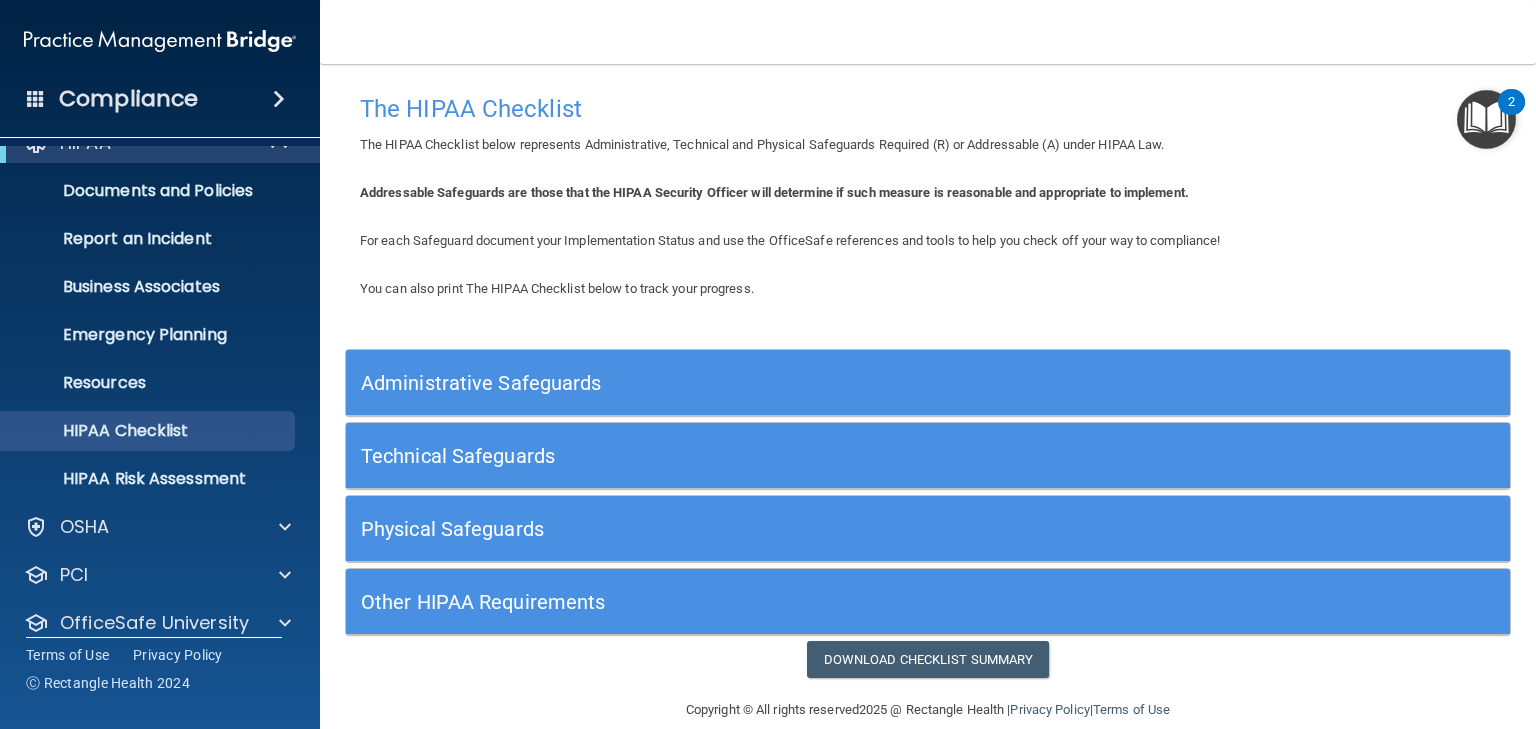 scroll, scrollTop: 0, scrollLeft: 0, axis: both 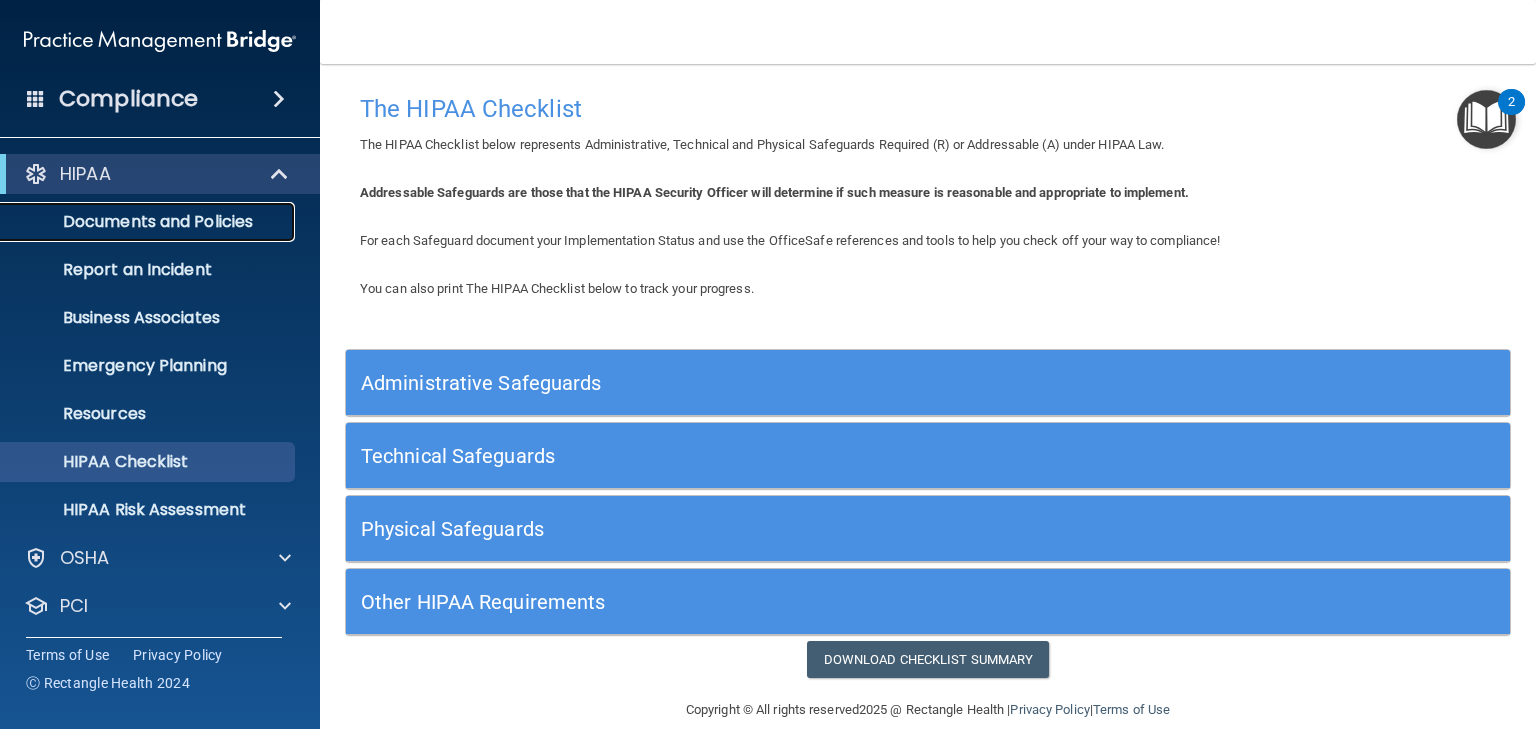 click on "Documents and Policies" at bounding box center [149, 222] 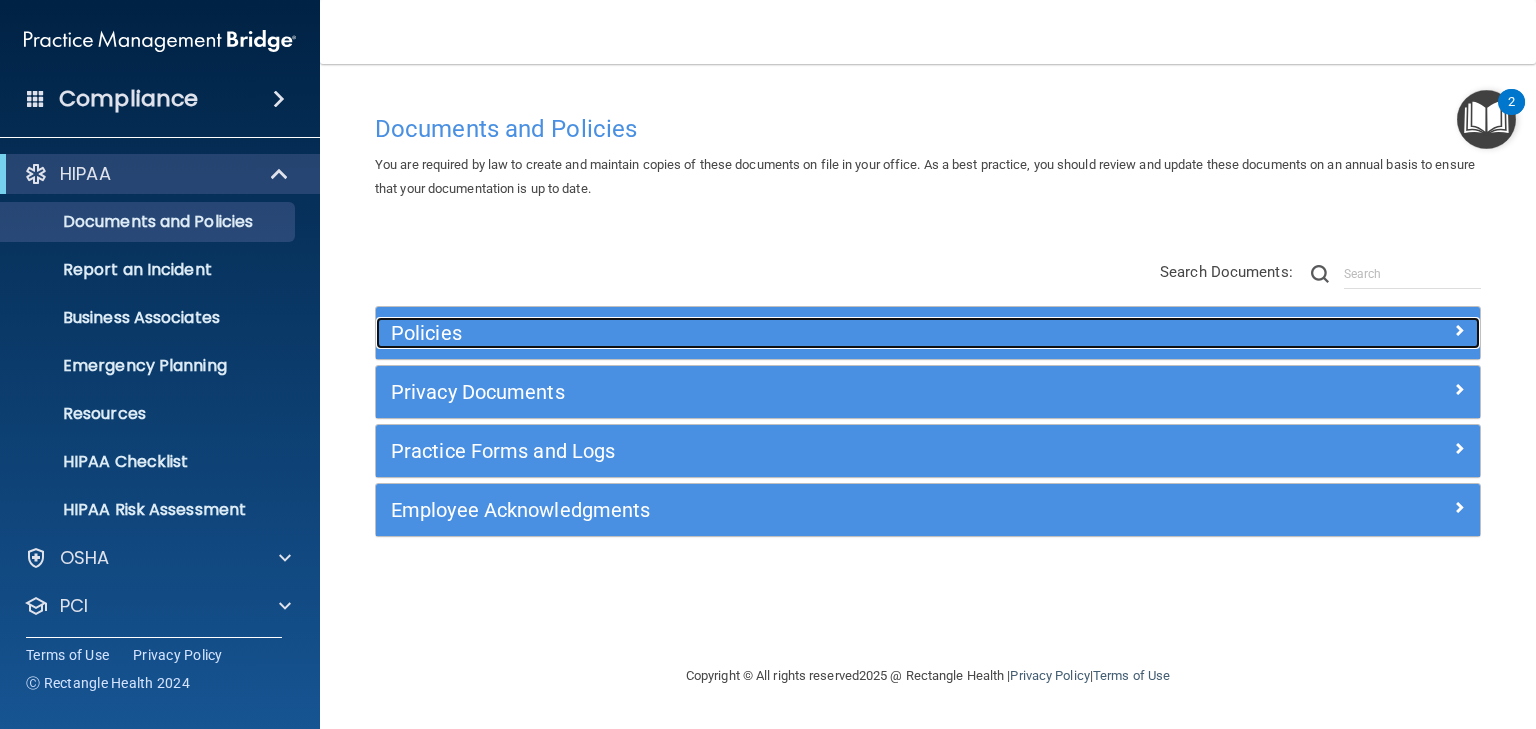 click on "Policies" at bounding box center (790, 333) 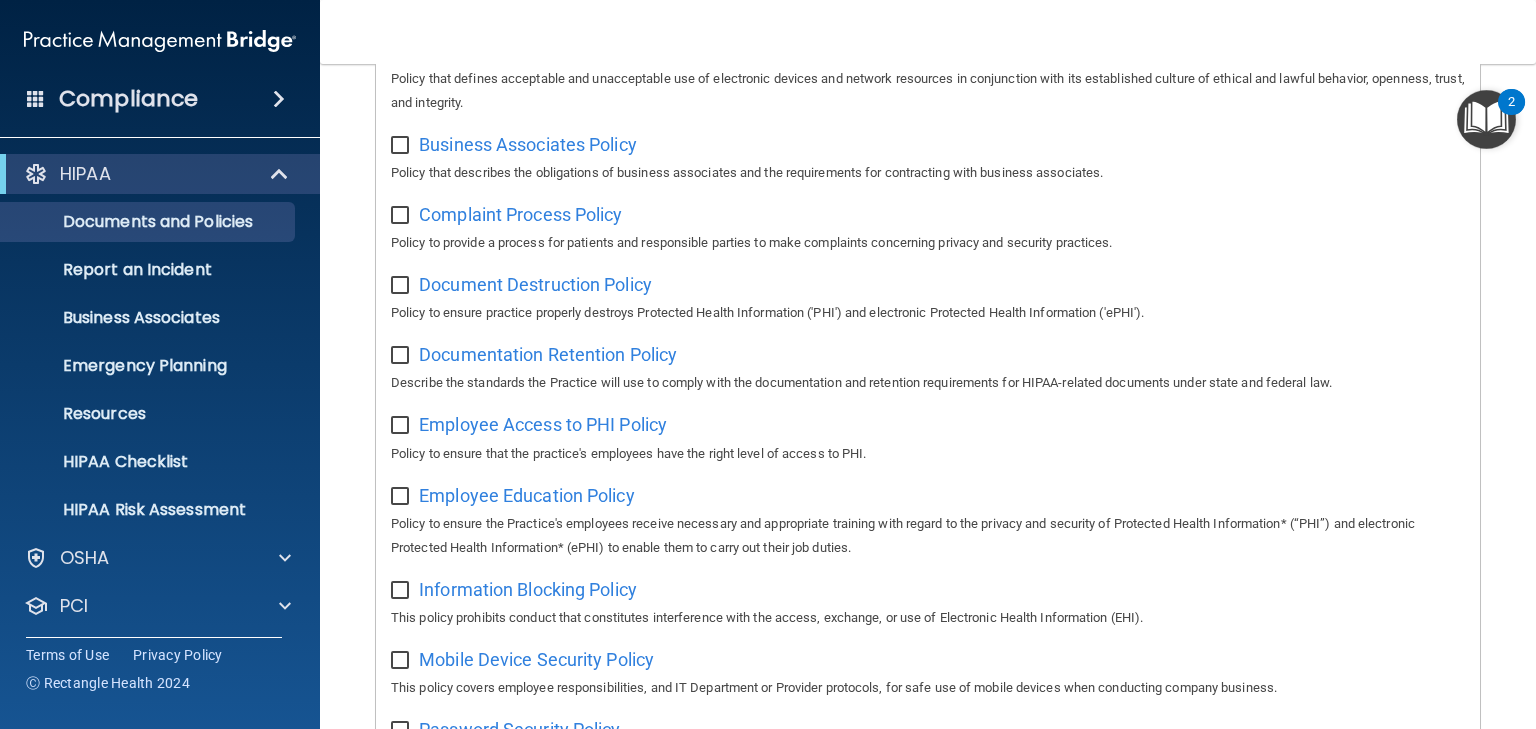 scroll, scrollTop: 400, scrollLeft: 0, axis: vertical 